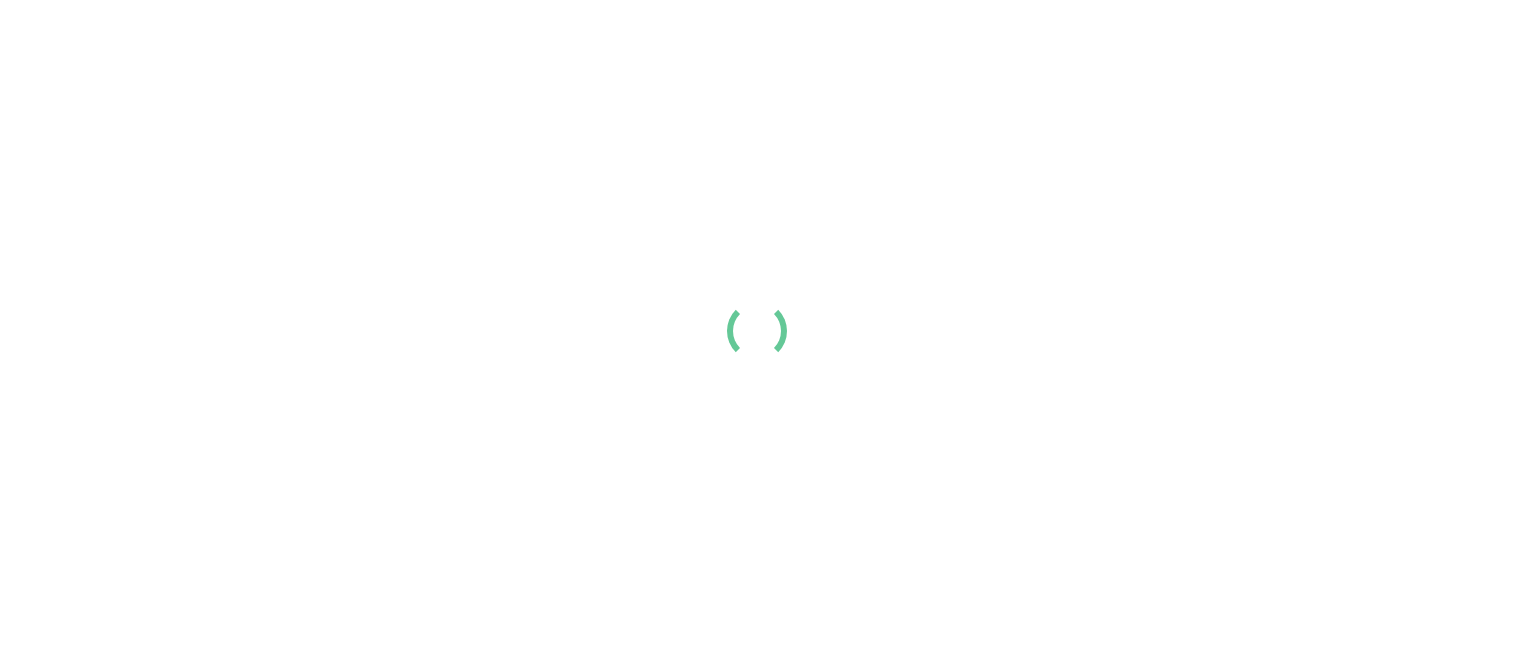 scroll, scrollTop: 0, scrollLeft: 0, axis: both 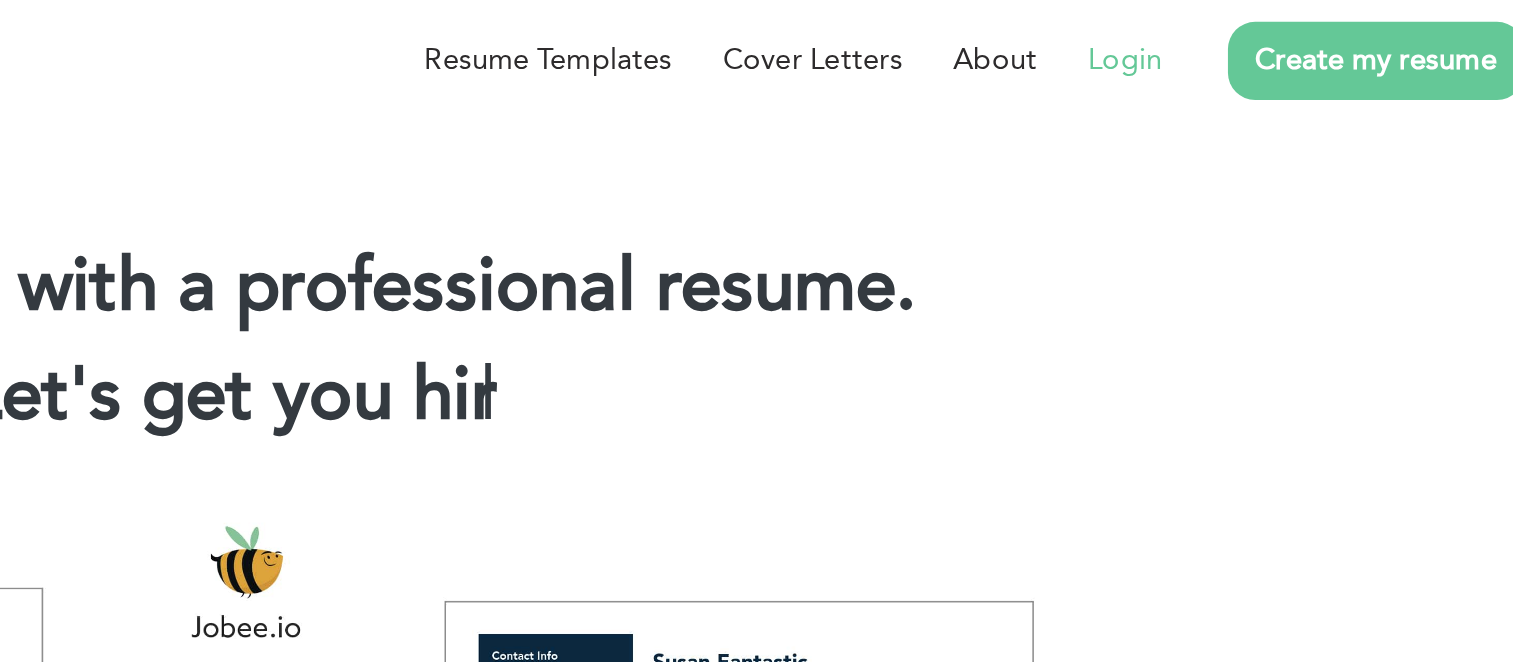 click on "Login" at bounding box center (1248, 33) 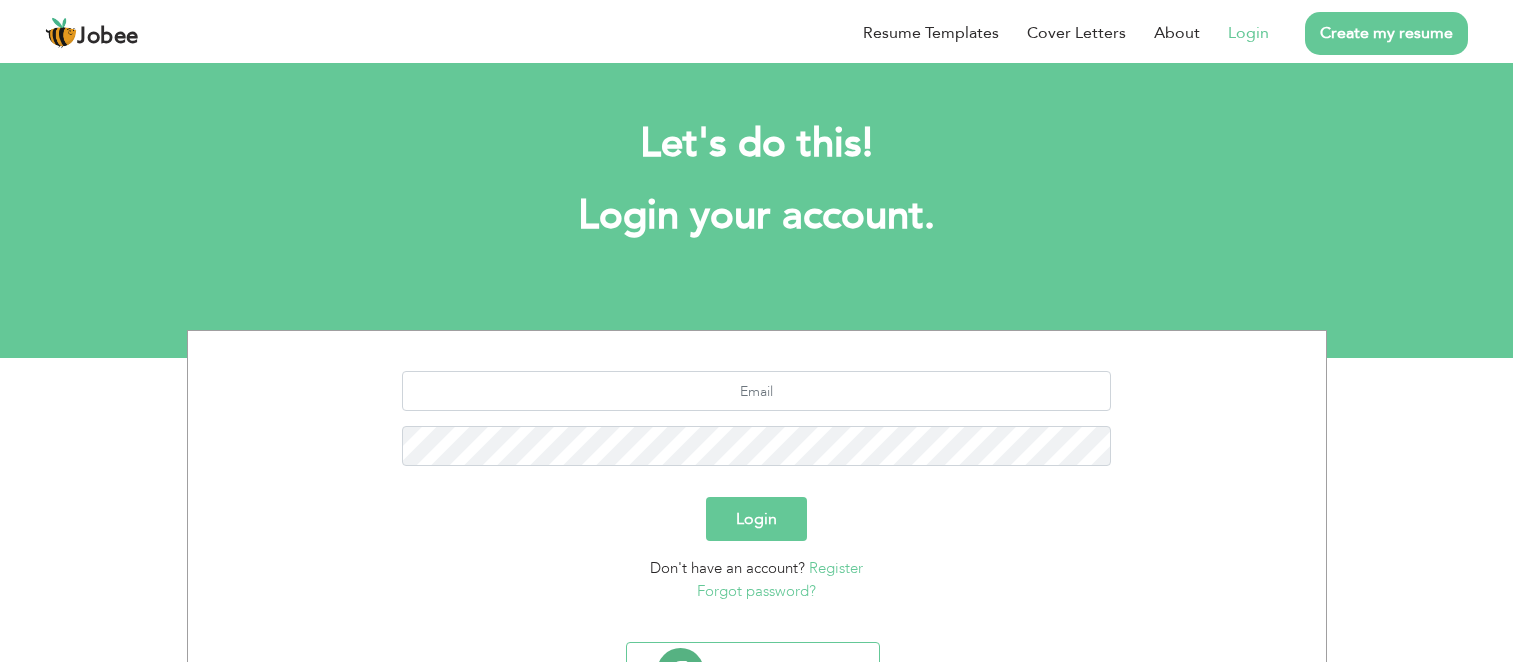 scroll, scrollTop: 0, scrollLeft: 0, axis: both 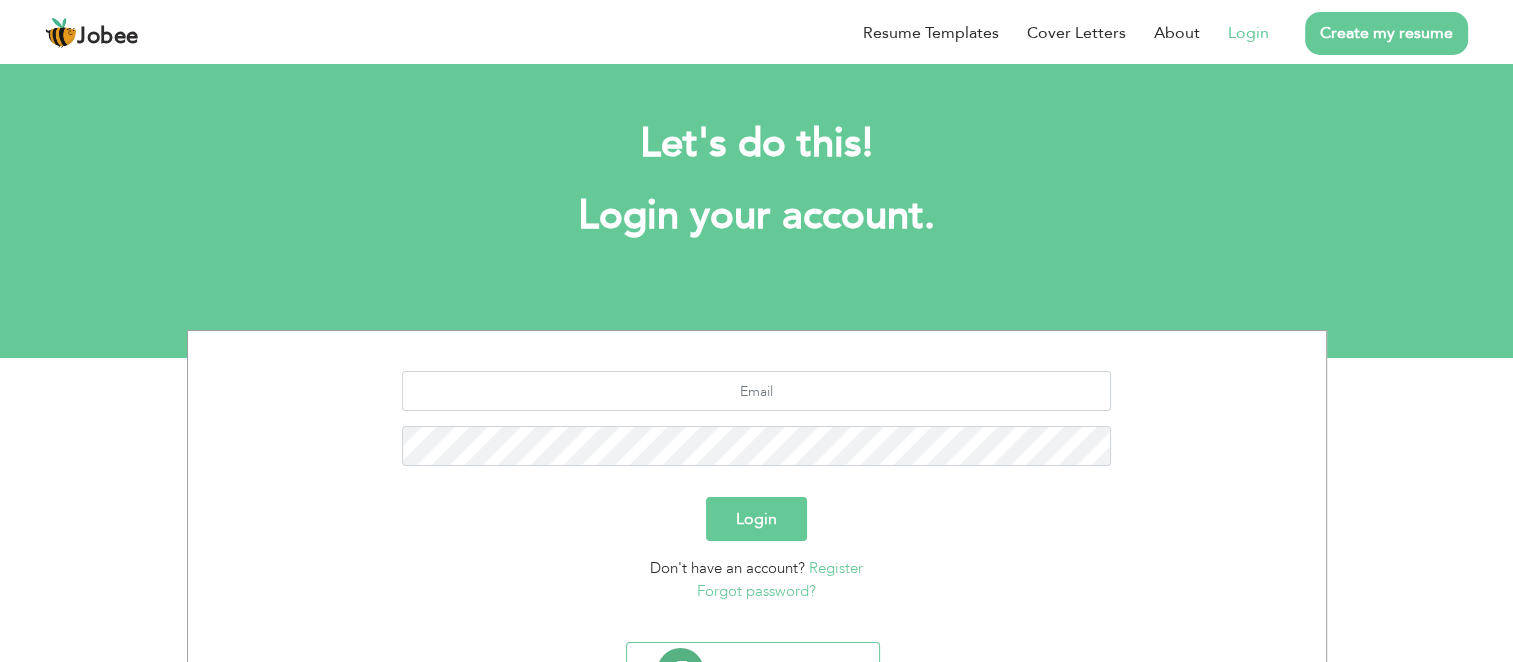 click on "Login" at bounding box center [1248, 33] 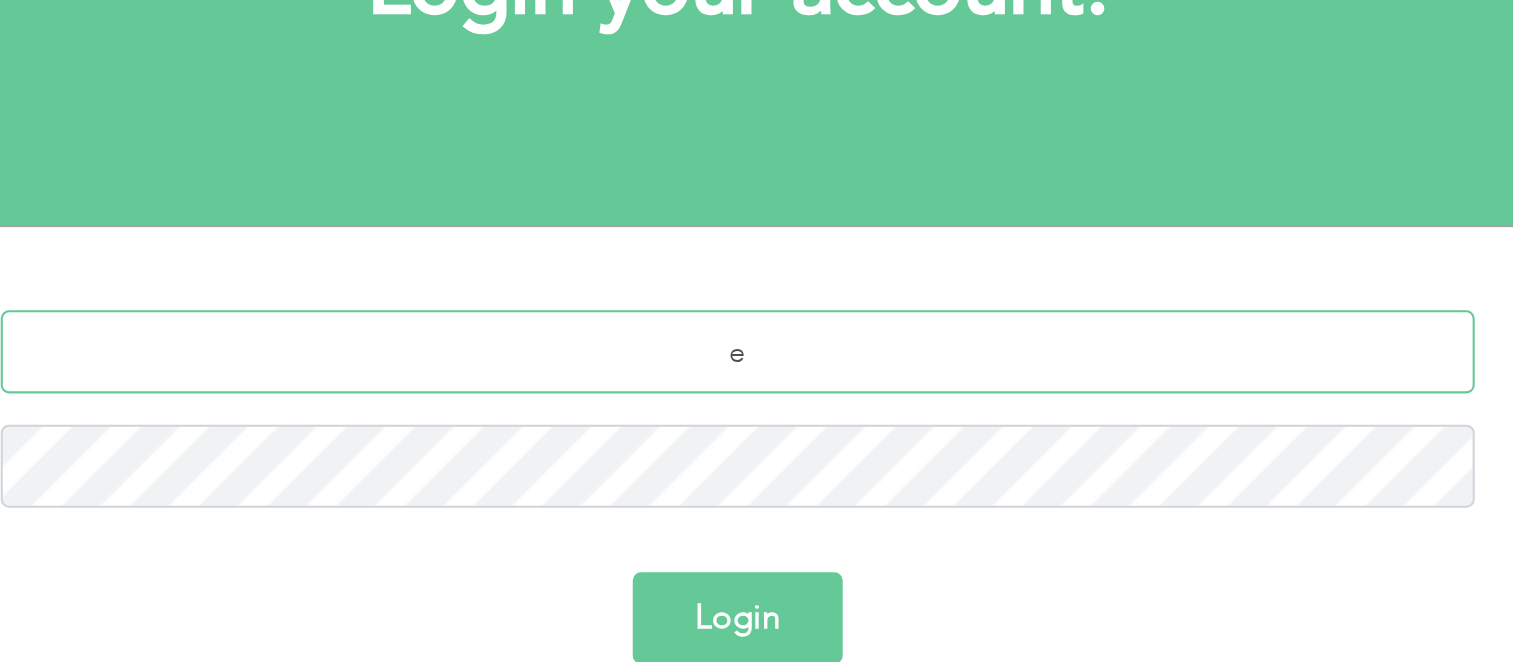 click on "e" at bounding box center [756, 391] 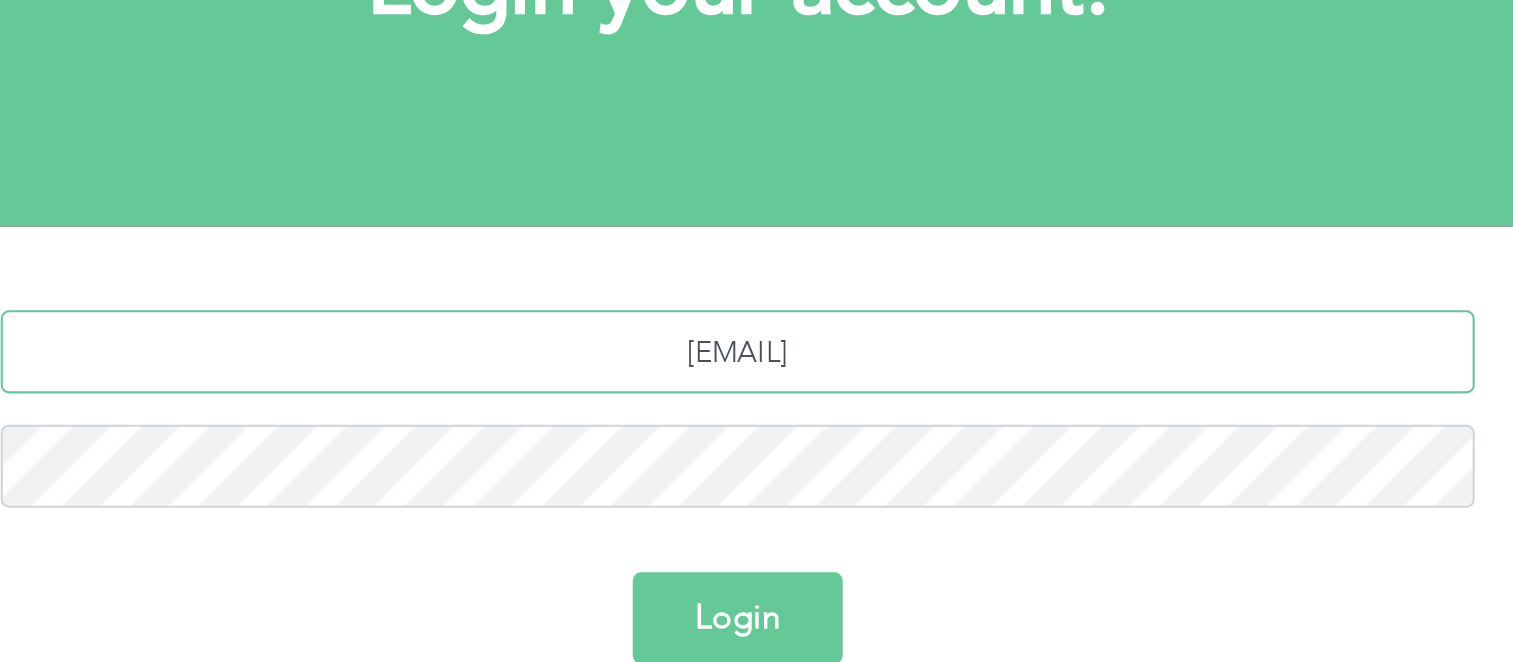 type on "eng_rami98@gmail.com" 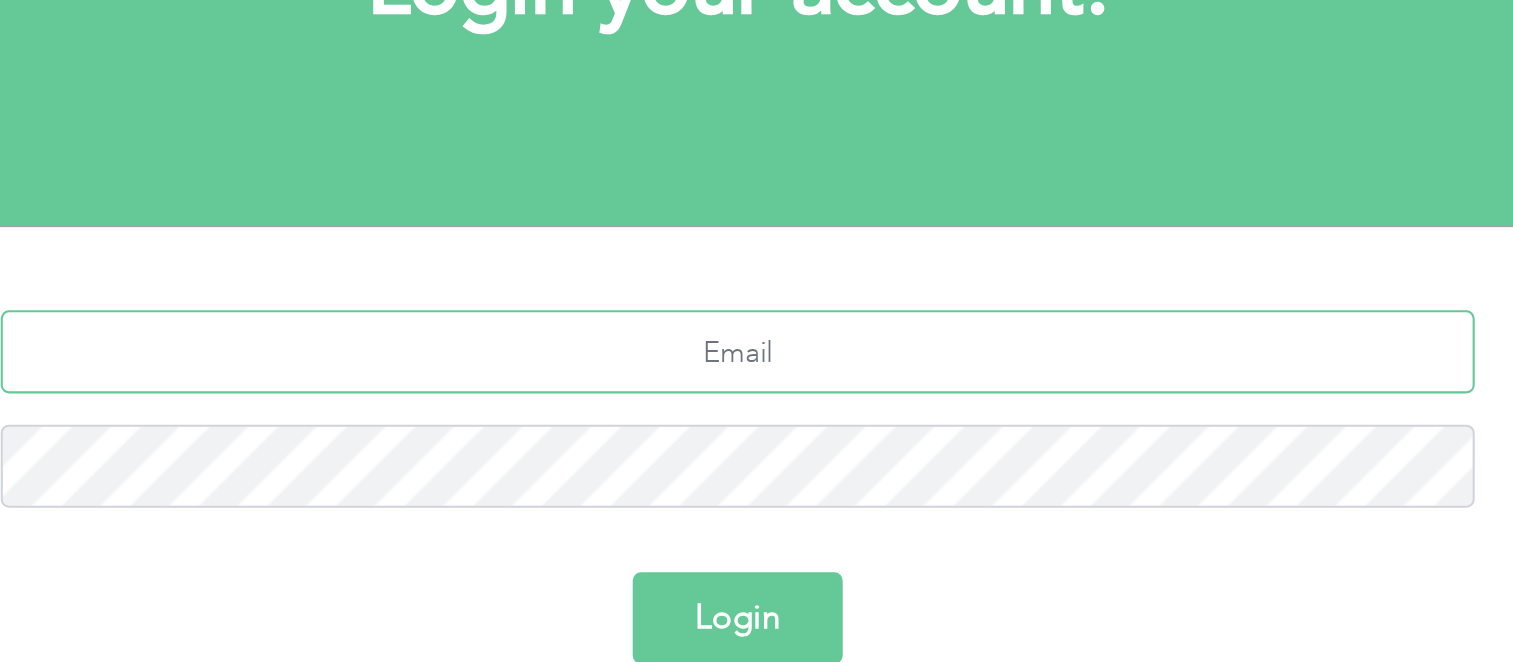 scroll, scrollTop: 64, scrollLeft: 0, axis: vertical 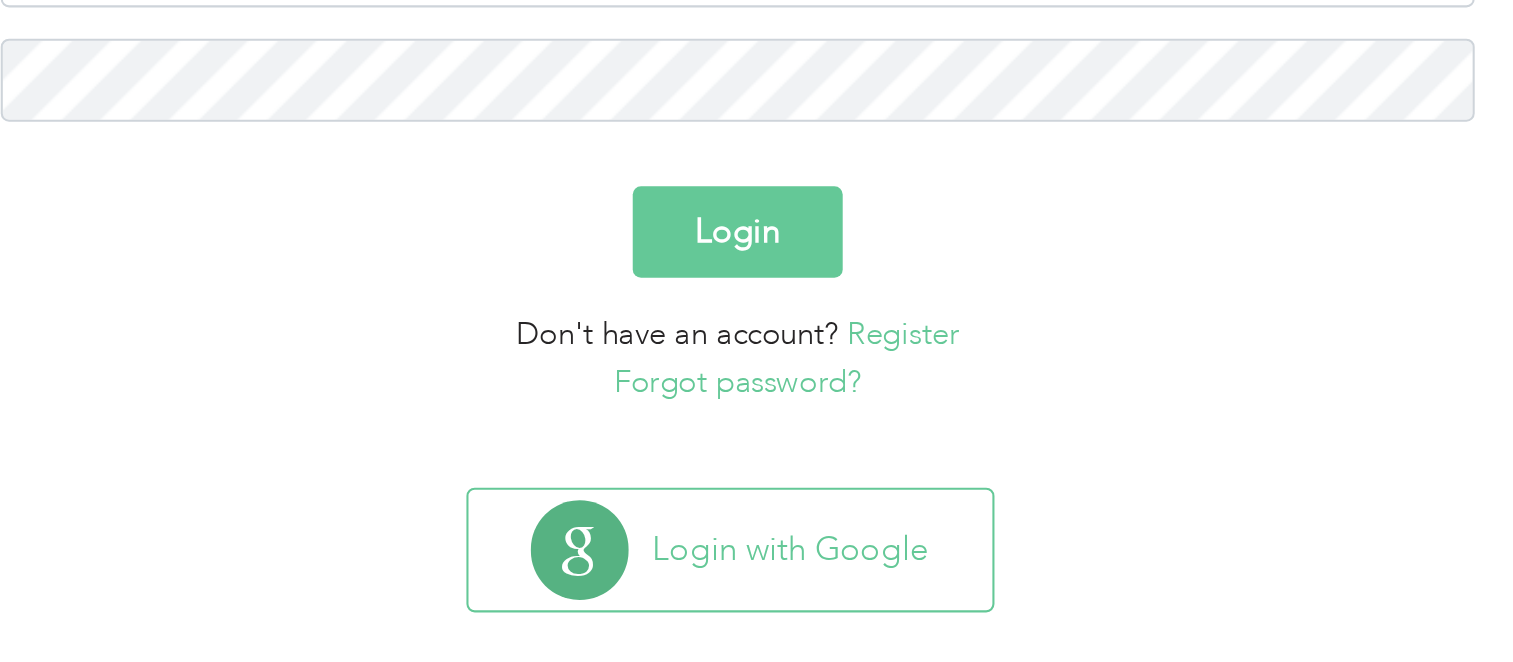 click on "Forgot password?" at bounding box center (756, 527) 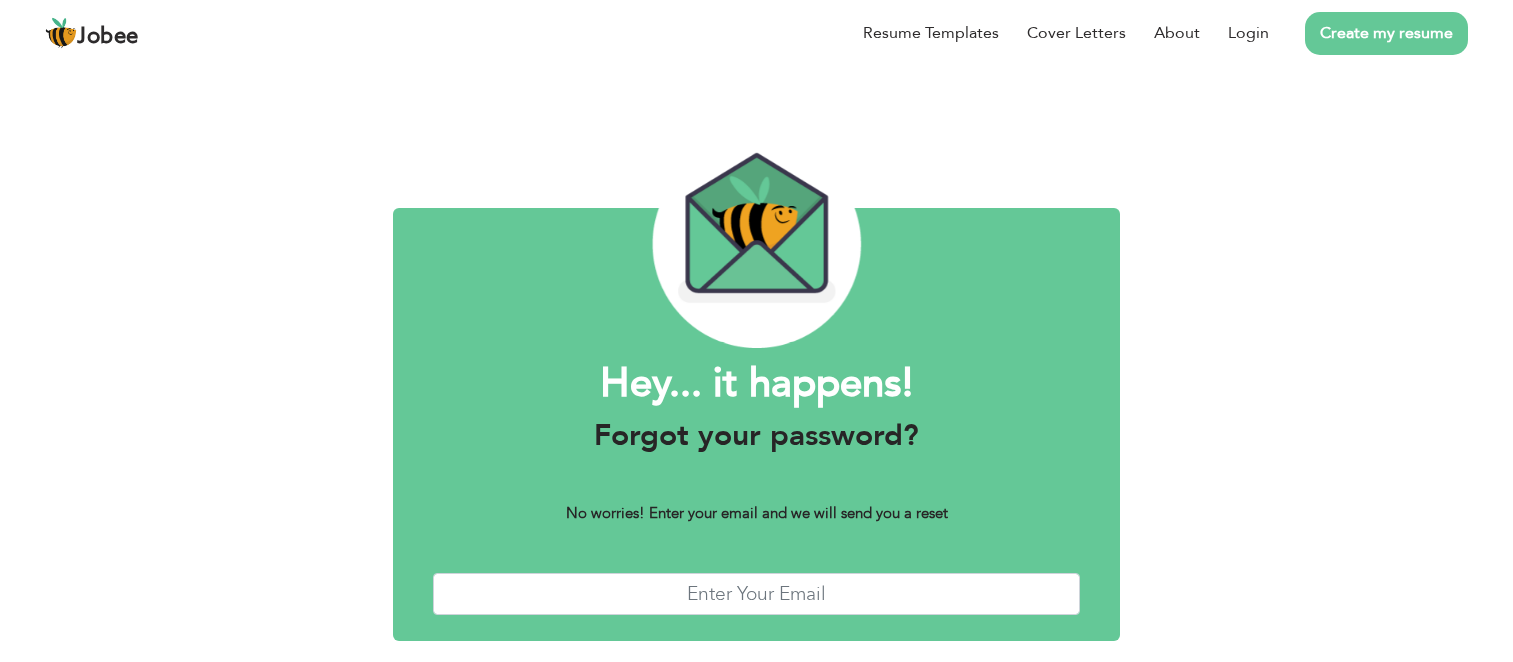 scroll, scrollTop: 0, scrollLeft: 0, axis: both 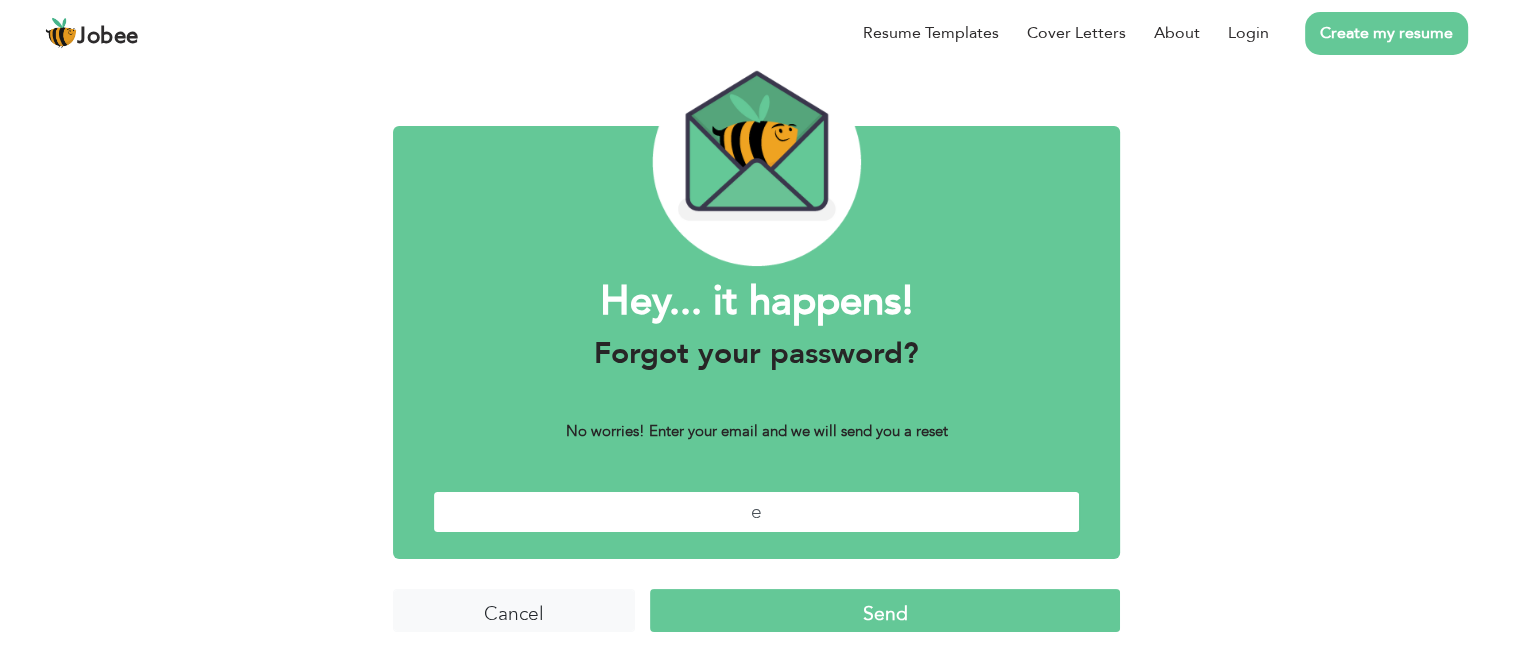 click on "e" at bounding box center [756, 512] 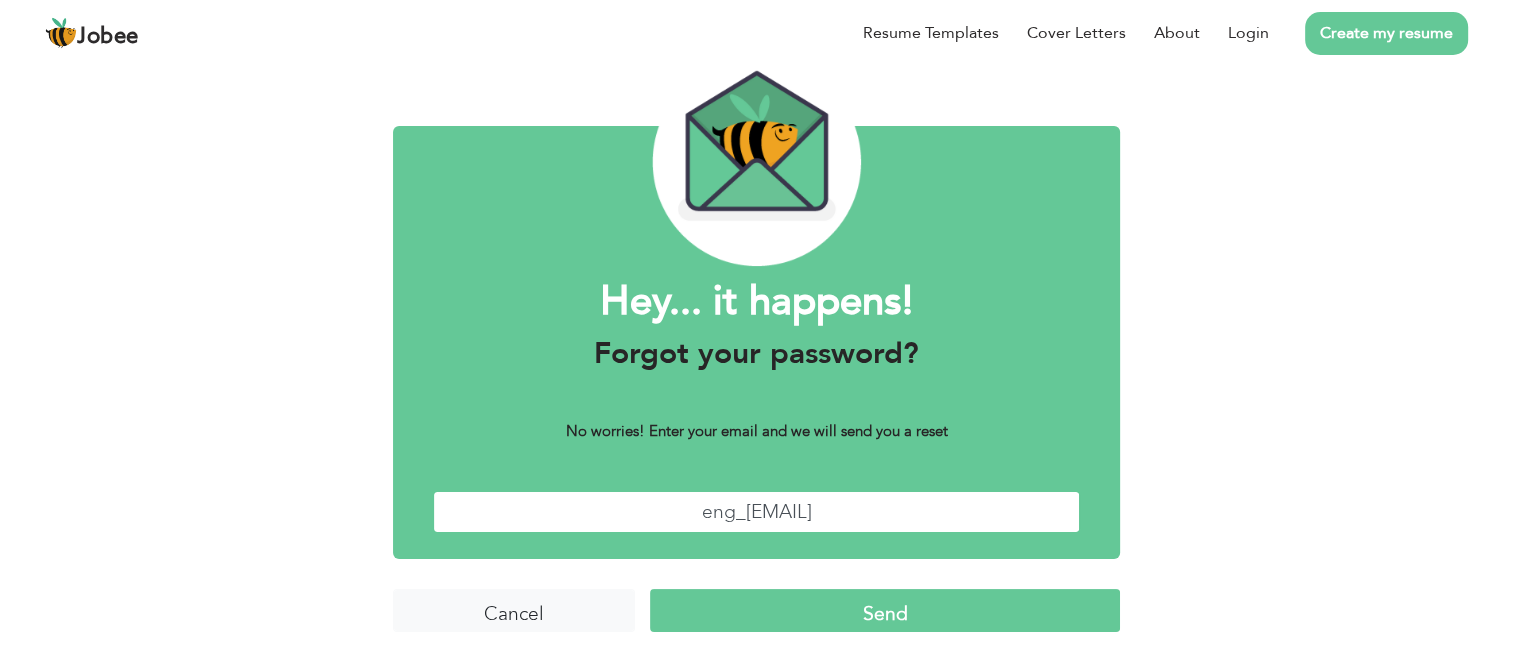 type on "eng_[EMAIL]" 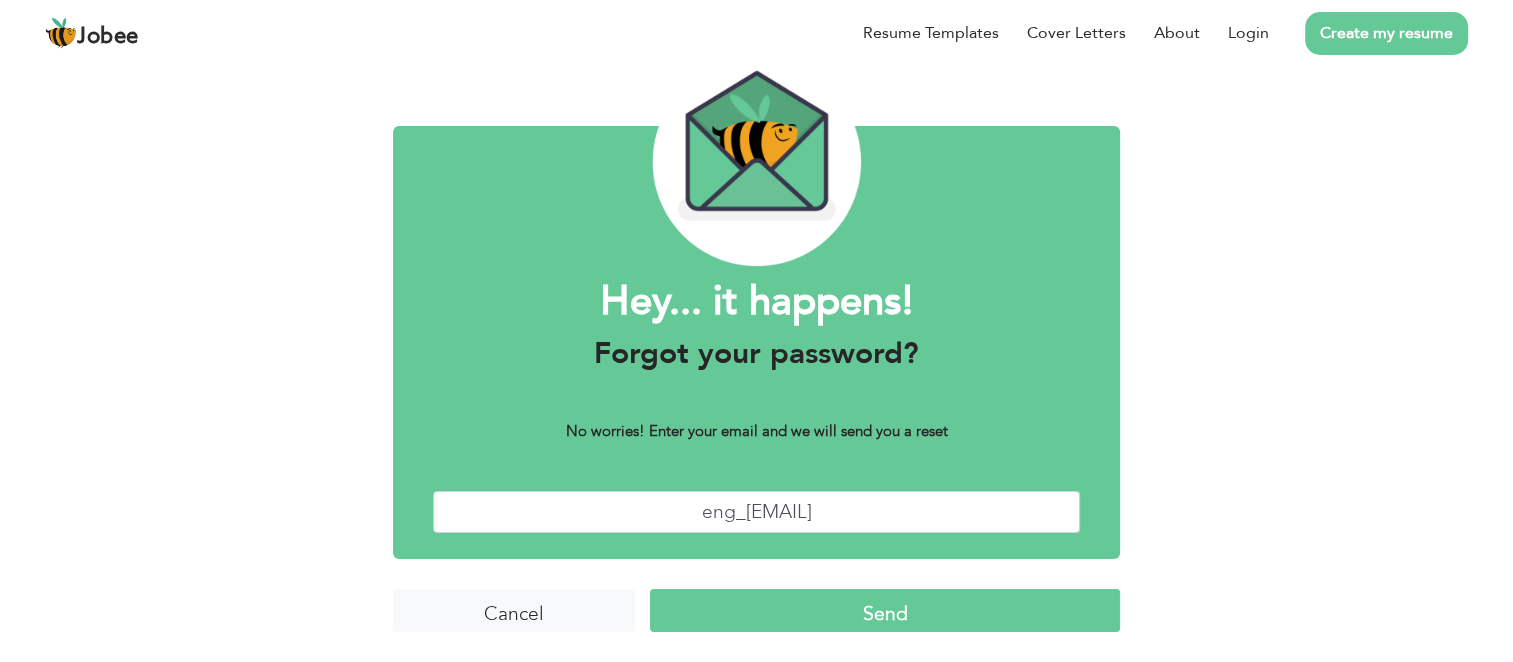 click on "Send" at bounding box center [884, 610] 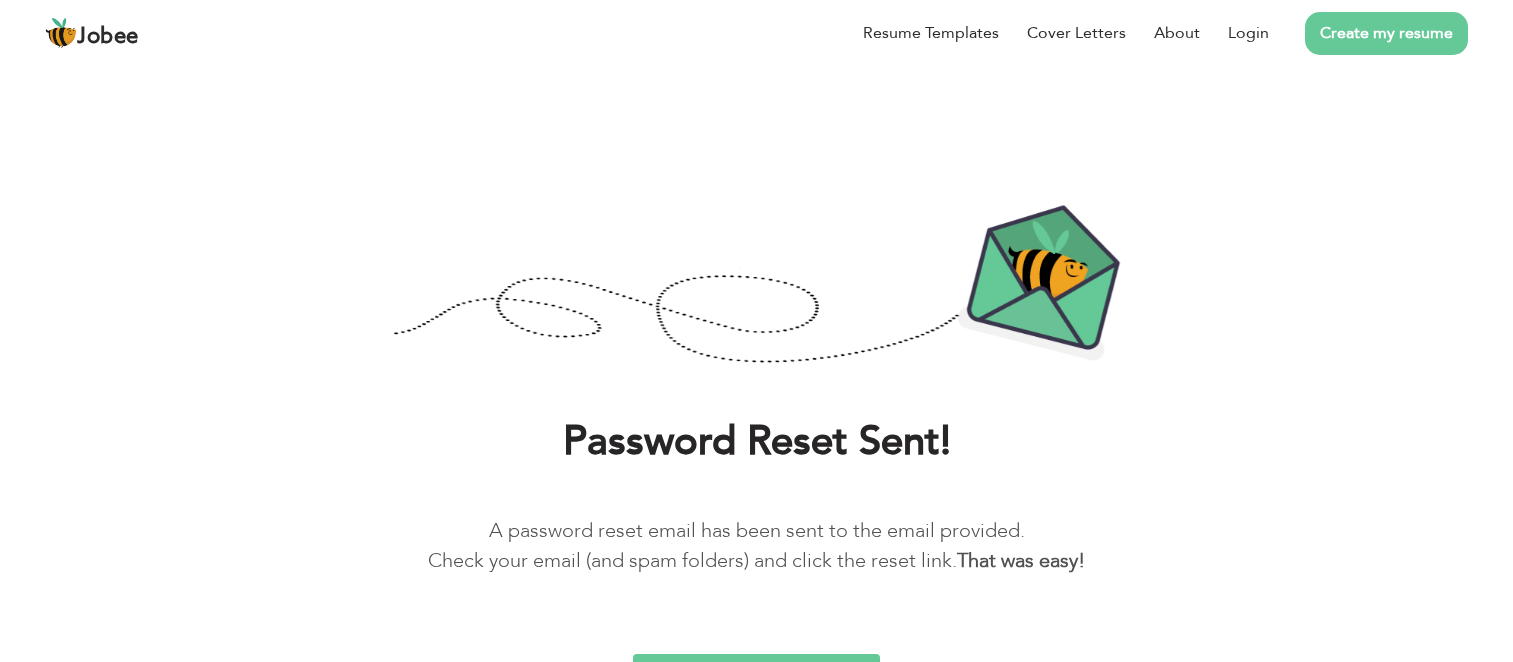 scroll, scrollTop: 0, scrollLeft: 0, axis: both 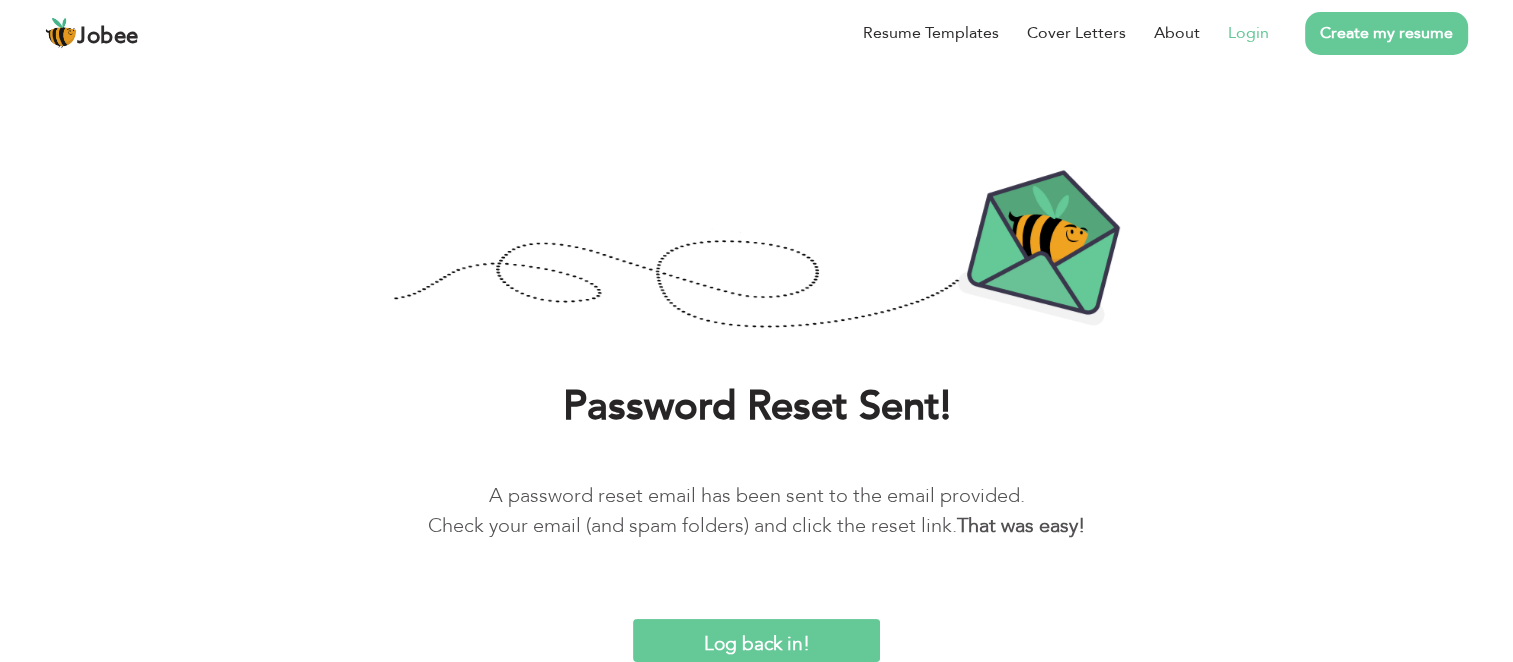 click on "Login" at bounding box center [1234, 33] 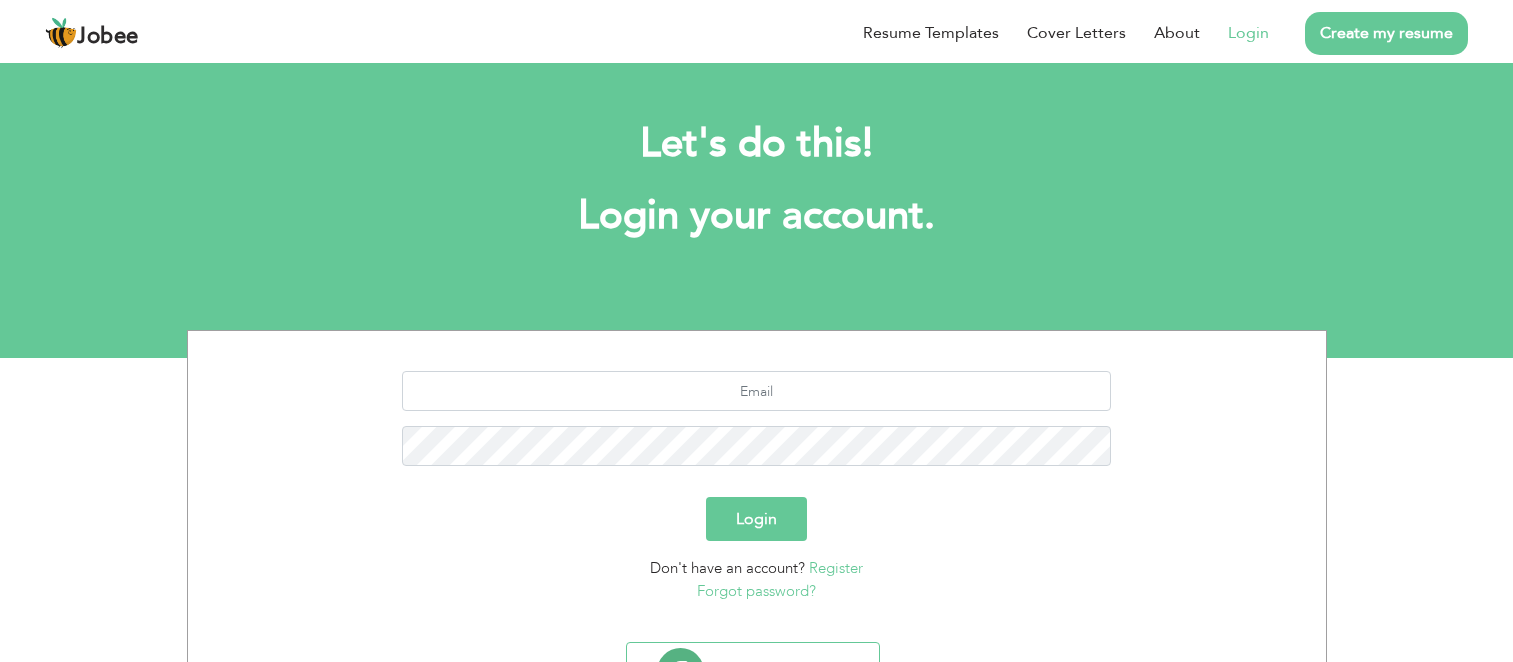 scroll, scrollTop: 0, scrollLeft: 0, axis: both 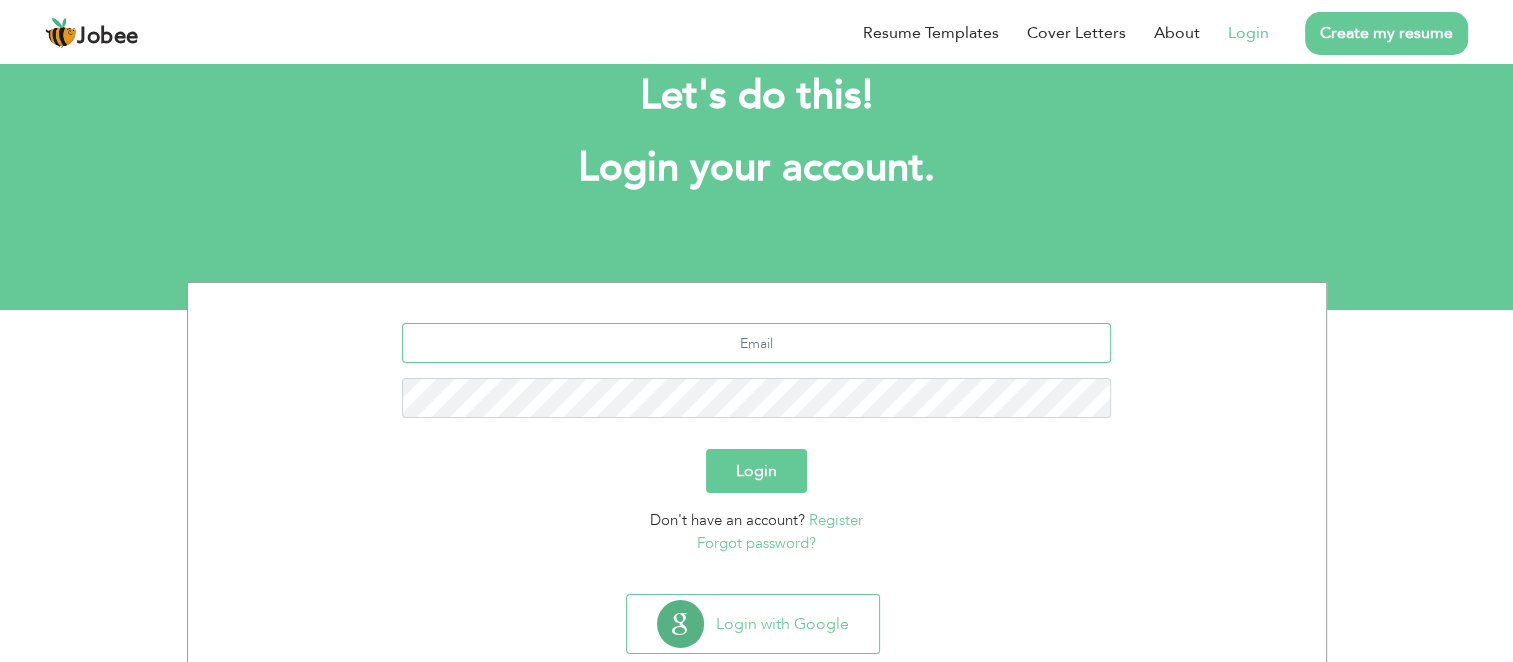 click at bounding box center (756, 343) 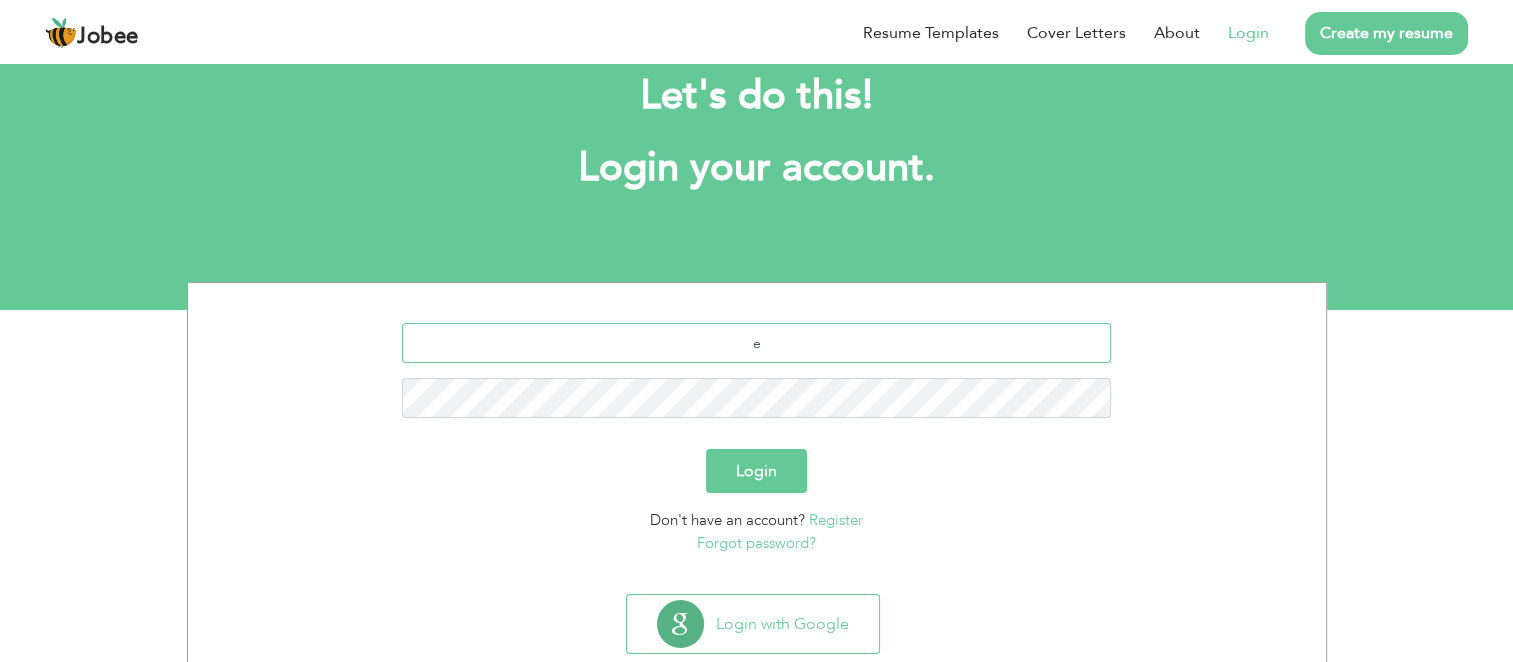 click on "e" at bounding box center (756, 343) 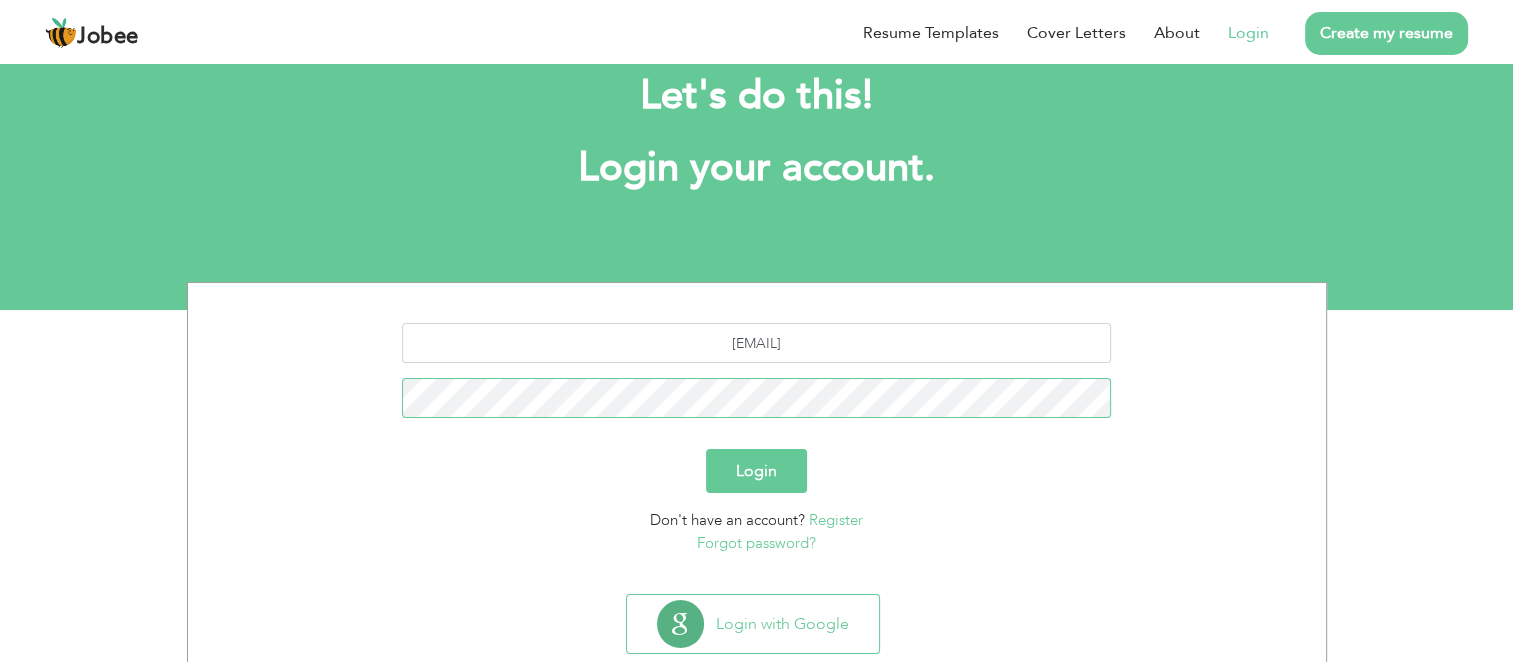 scroll, scrollTop: 48, scrollLeft: 0, axis: vertical 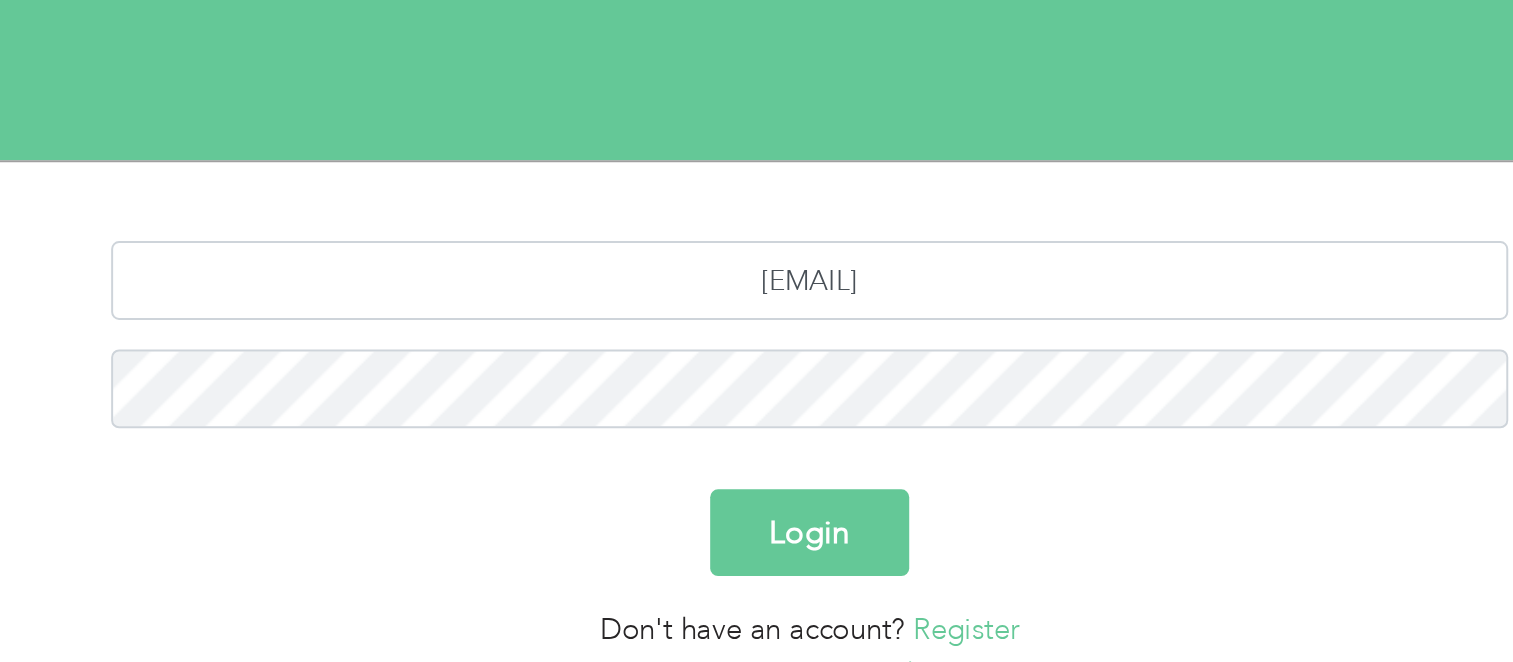 click on "Login" at bounding box center (756, 471) 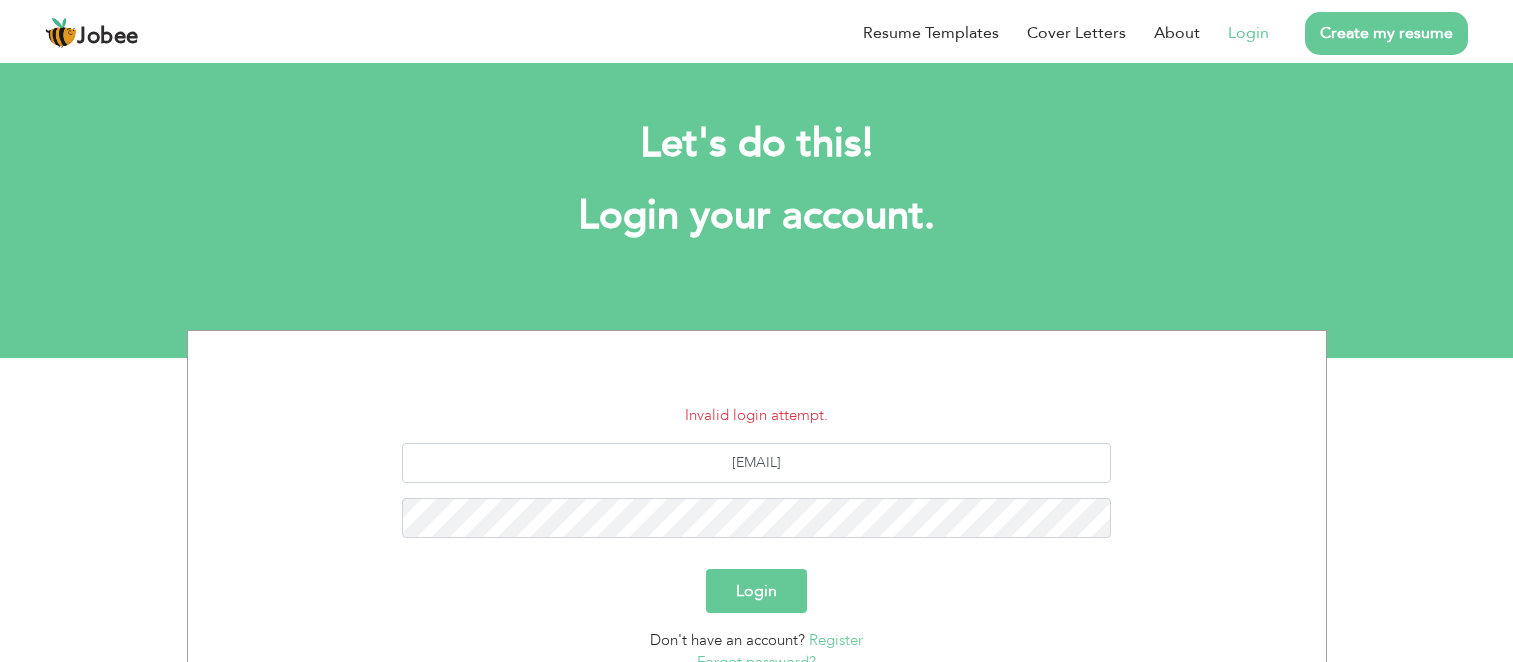 scroll, scrollTop: 0, scrollLeft: 0, axis: both 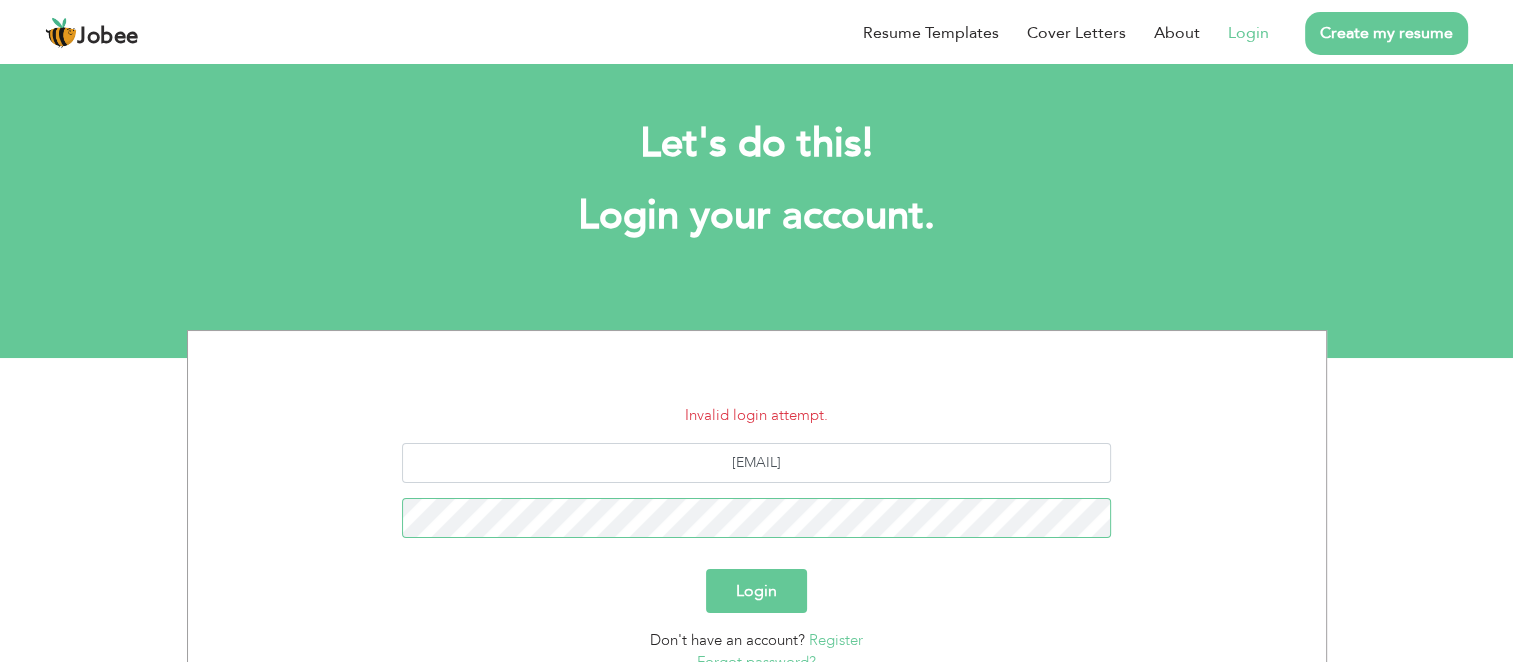 click on "[EMAIL]" at bounding box center (757, 498) 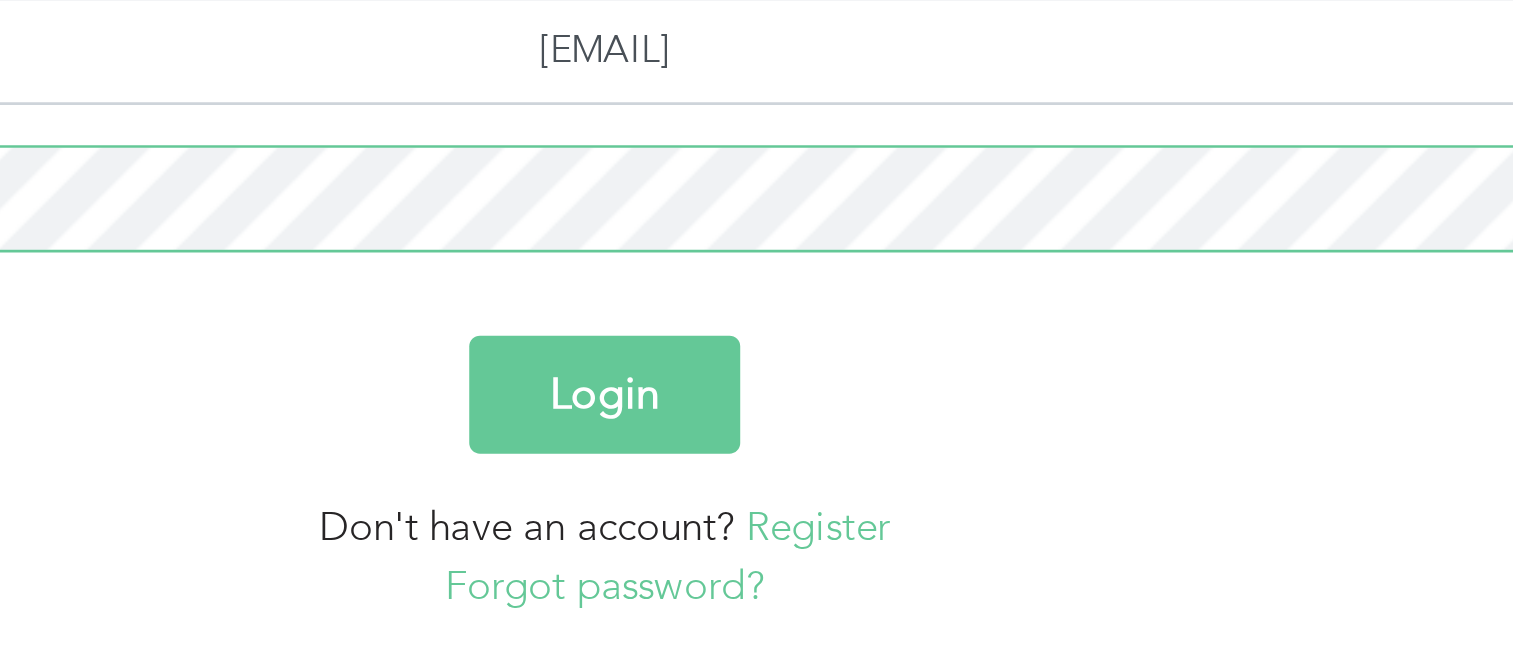 scroll, scrollTop: 28, scrollLeft: 0, axis: vertical 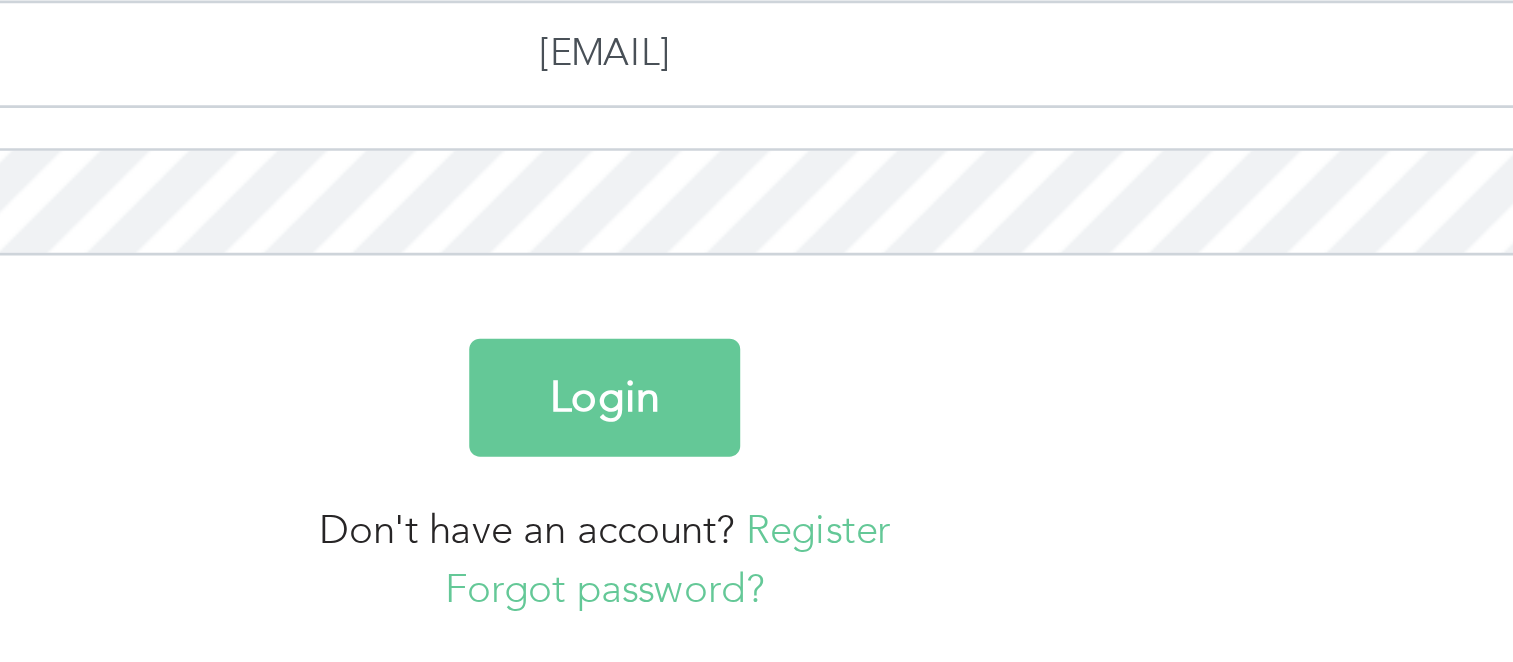 click on "Login" at bounding box center (756, 563) 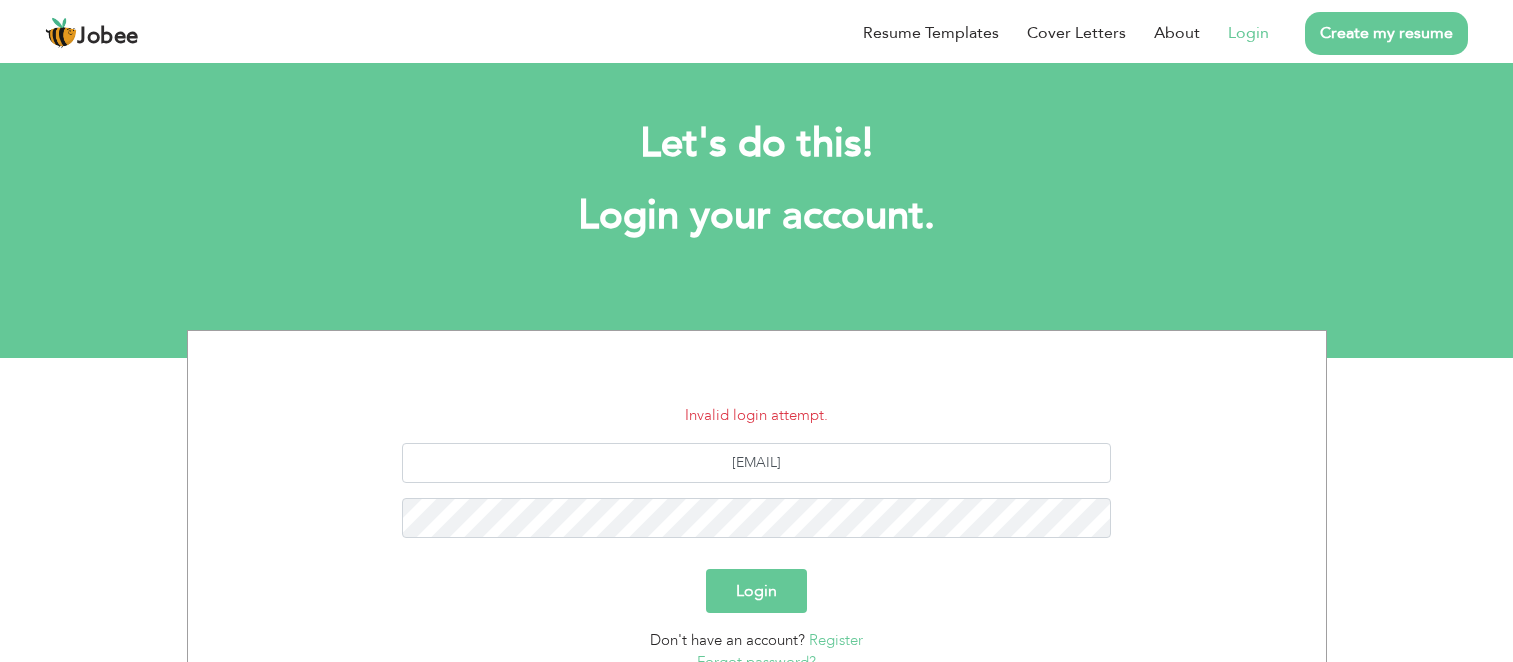scroll, scrollTop: 0, scrollLeft: 0, axis: both 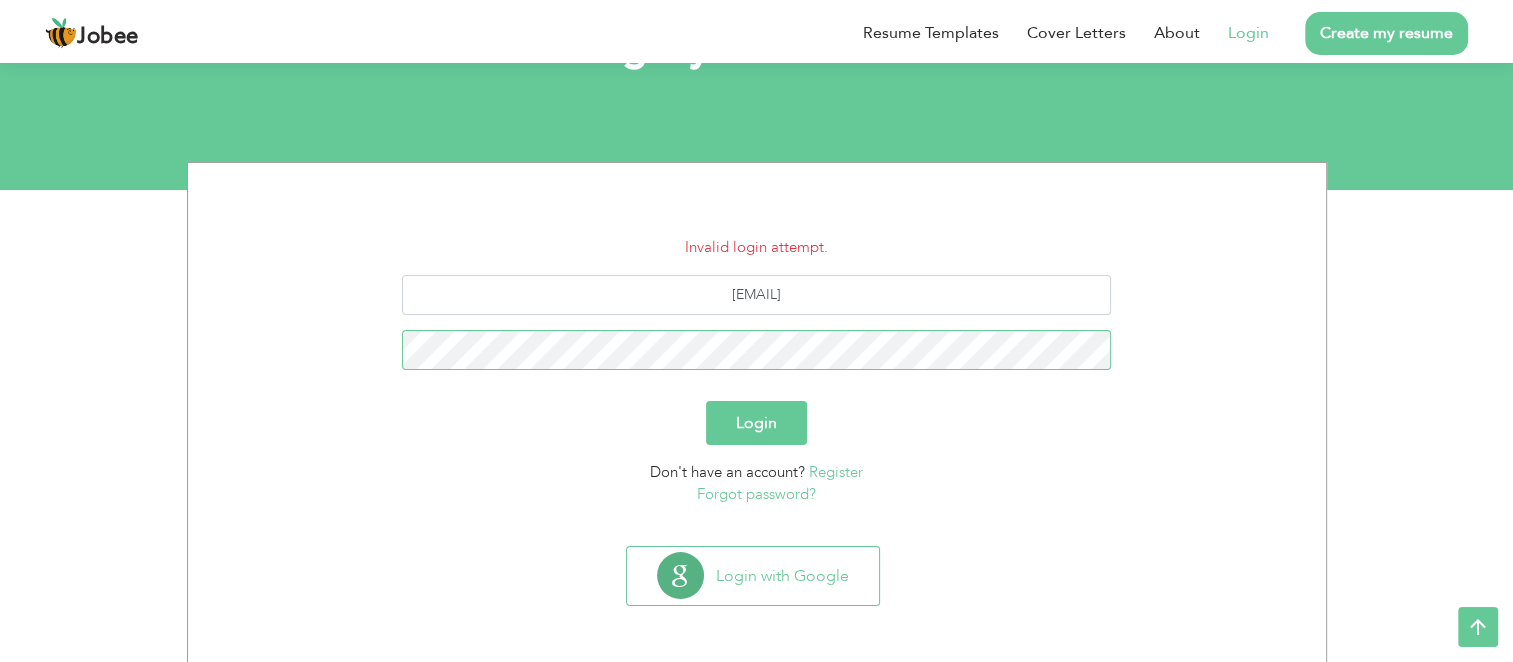 click on "Login" at bounding box center (756, 423) 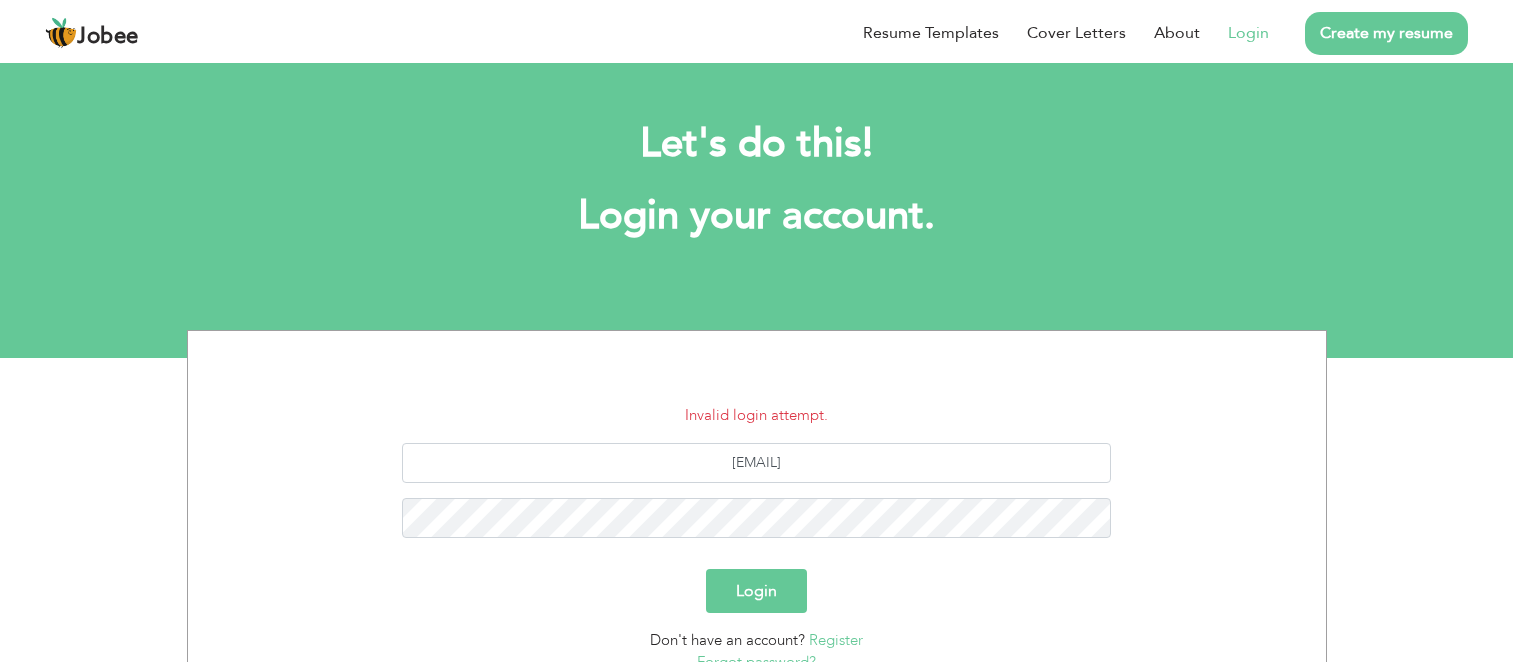 scroll, scrollTop: 0, scrollLeft: 0, axis: both 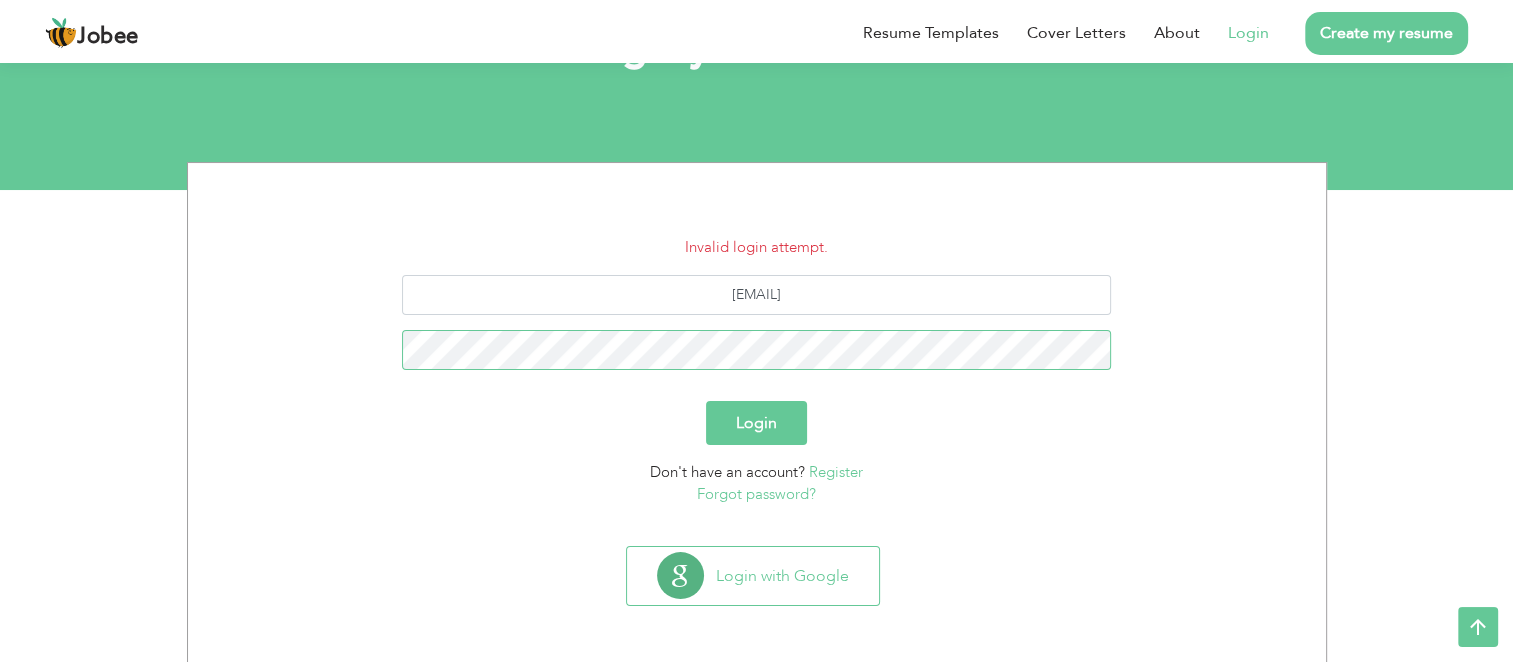 click on "Login" at bounding box center [756, 423] 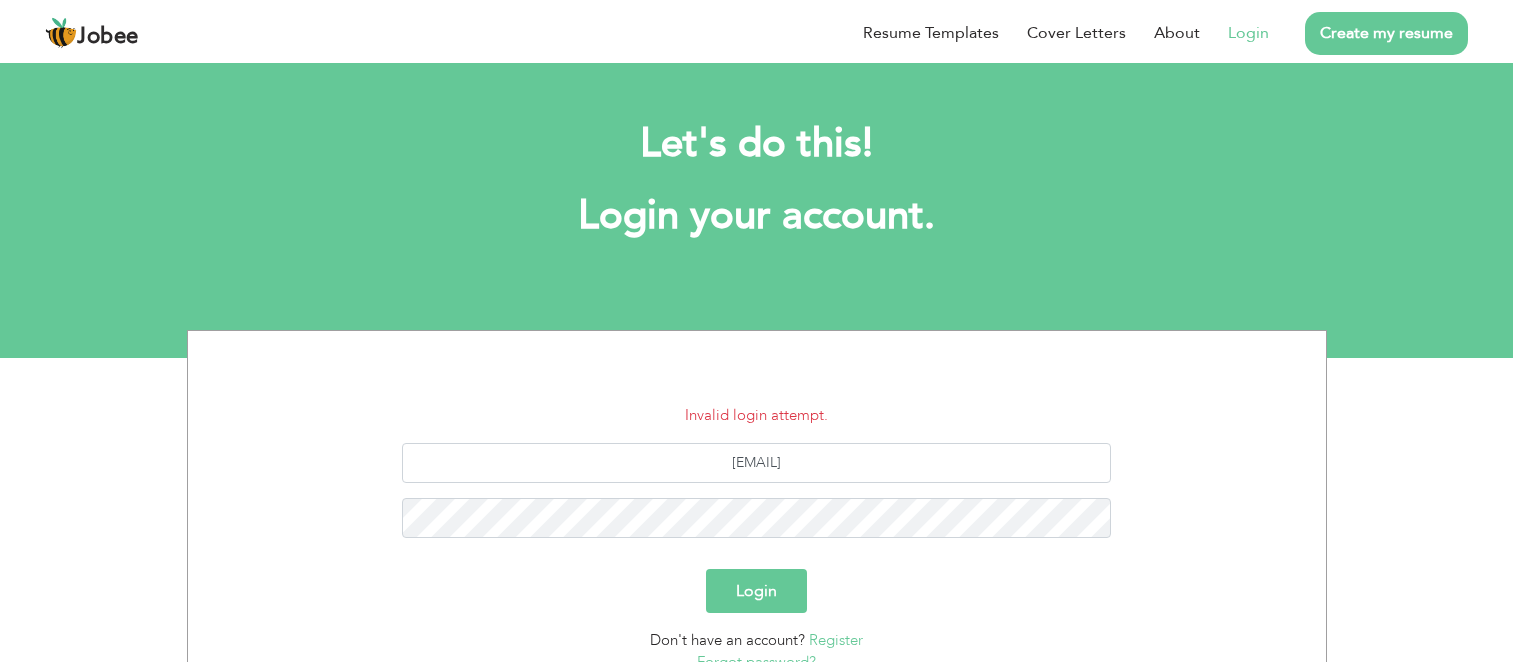 scroll, scrollTop: 0, scrollLeft: 0, axis: both 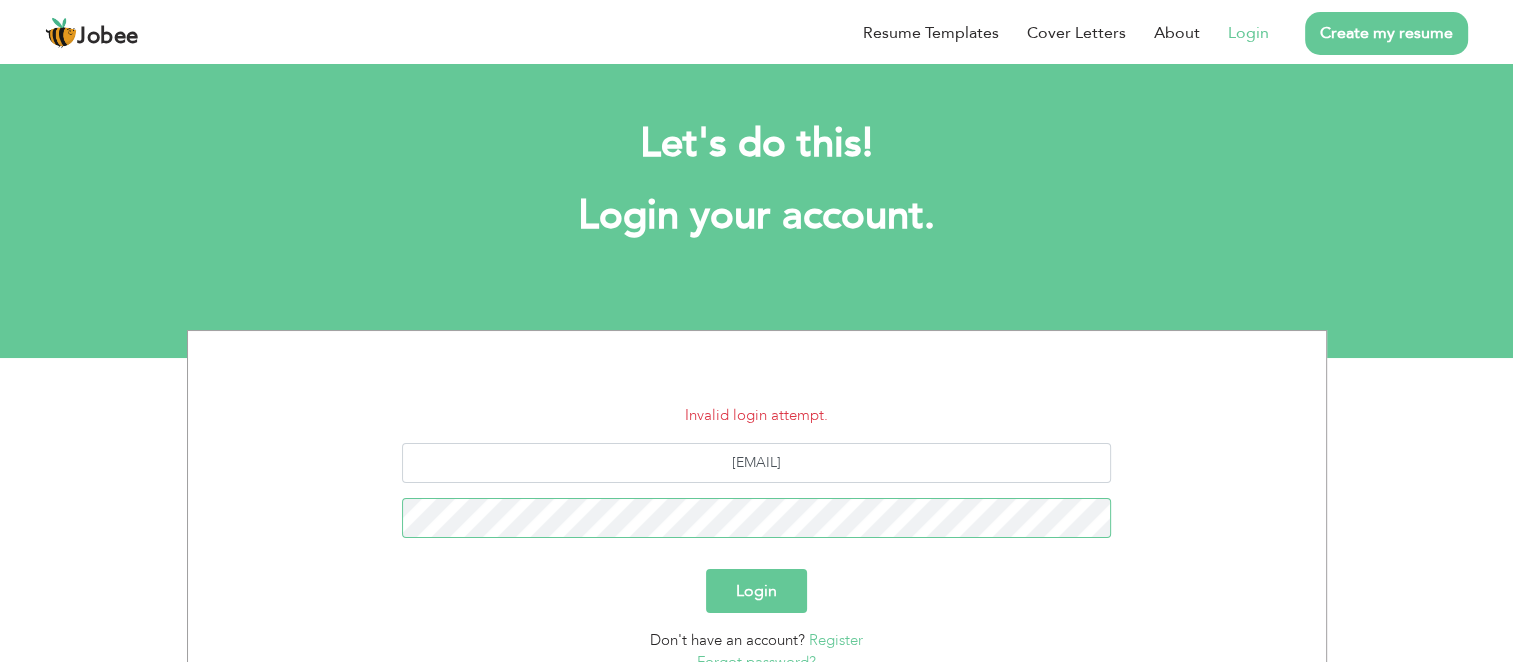 click on "Login" at bounding box center [756, 591] 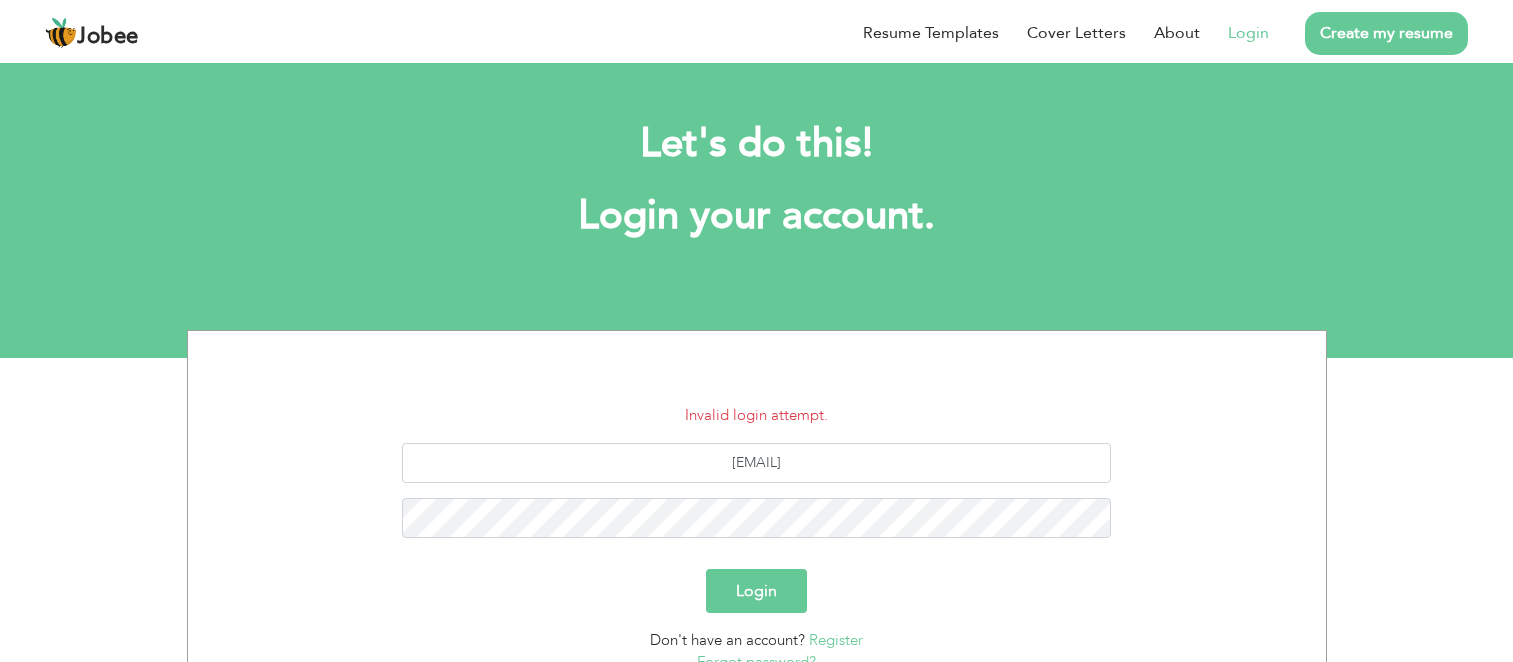 scroll, scrollTop: 0, scrollLeft: 0, axis: both 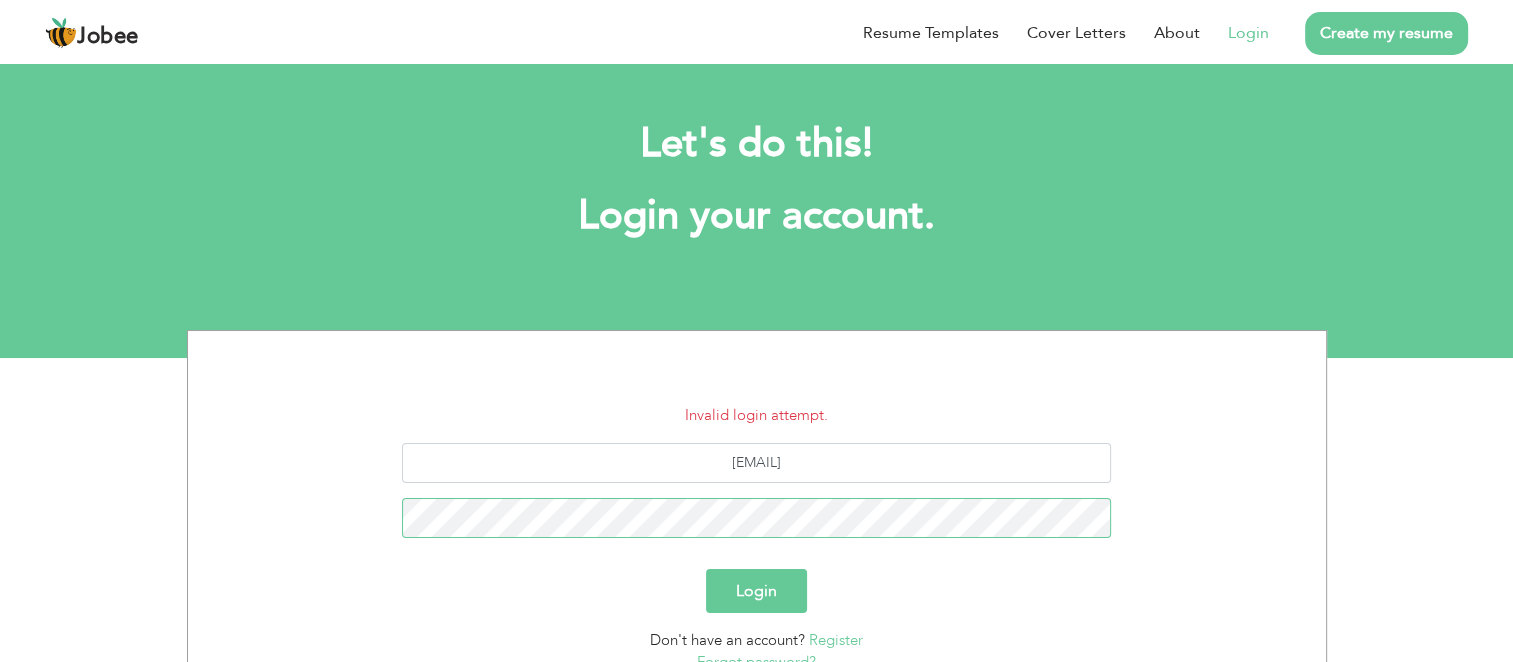 click on "Login" at bounding box center [756, 591] 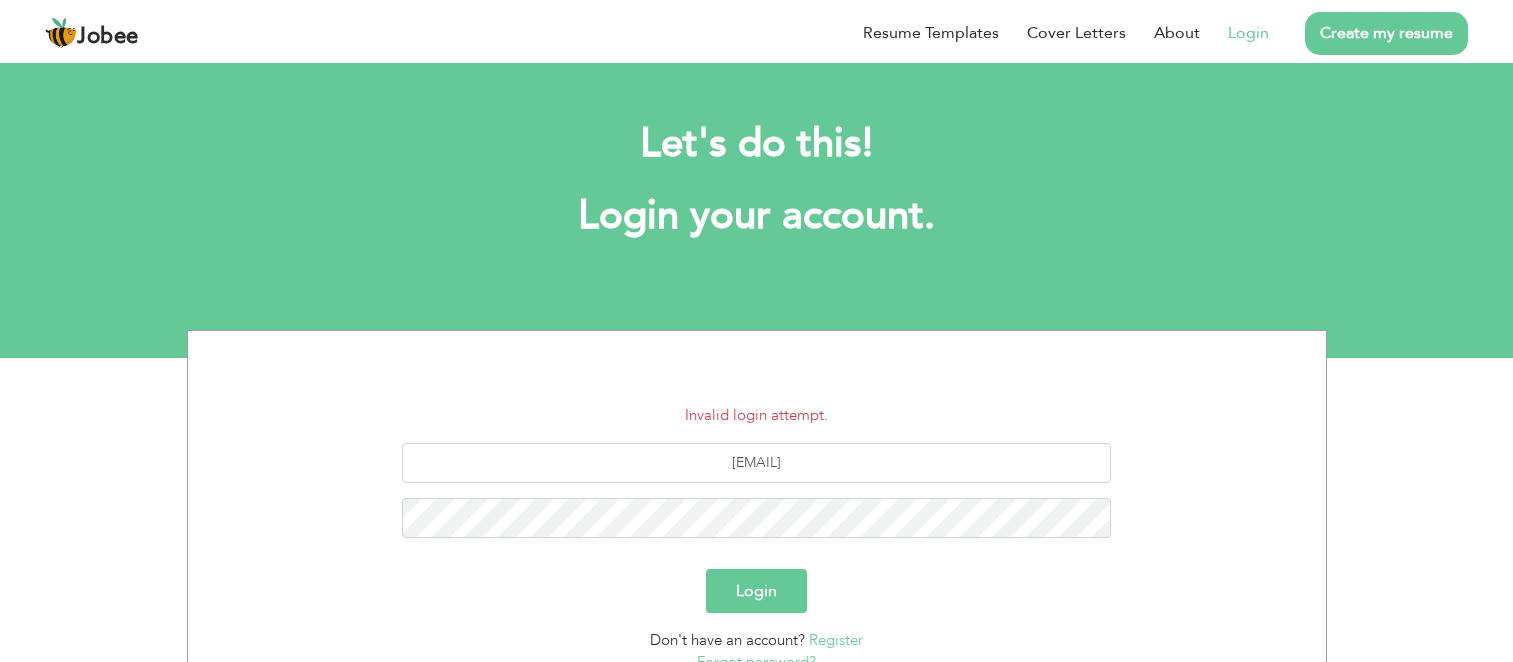 scroll, scrollTop: 0, scrollLeft: 0, axis: both 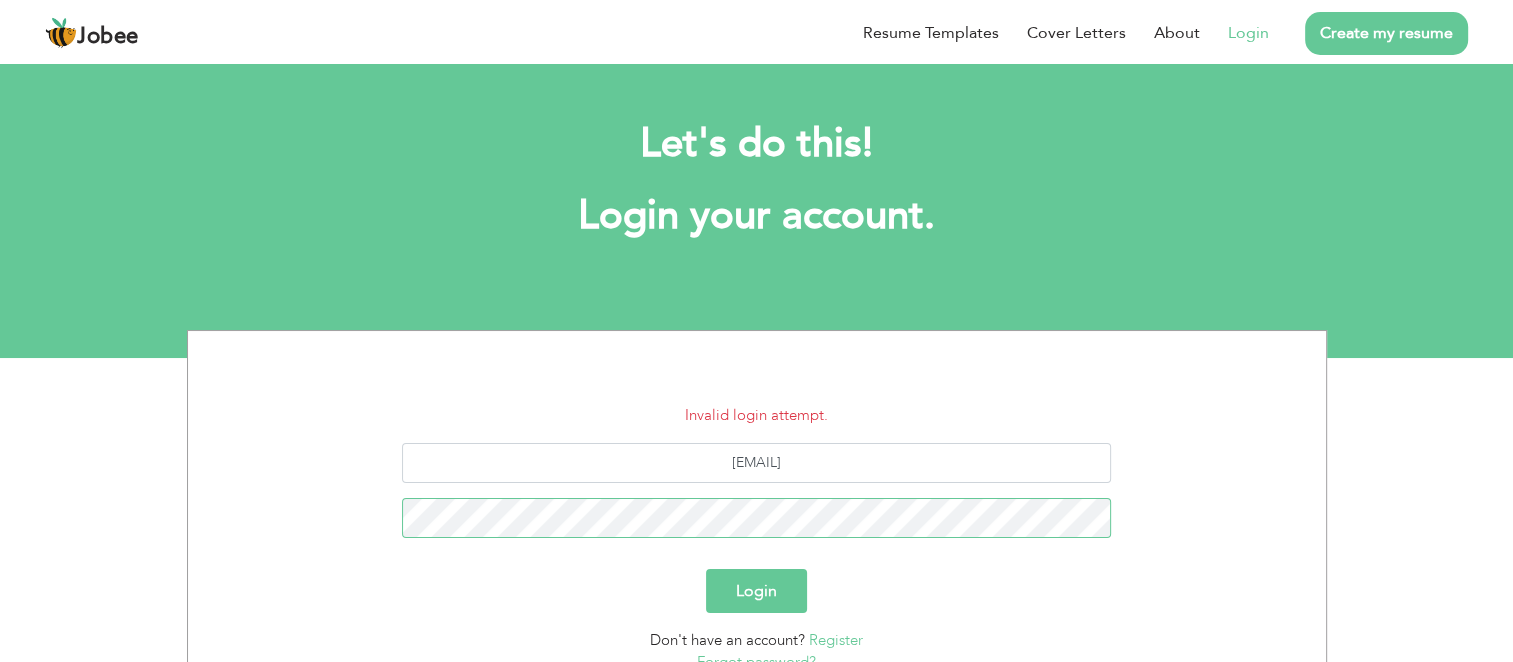 click on "Login" at bounding box center [756, 591] 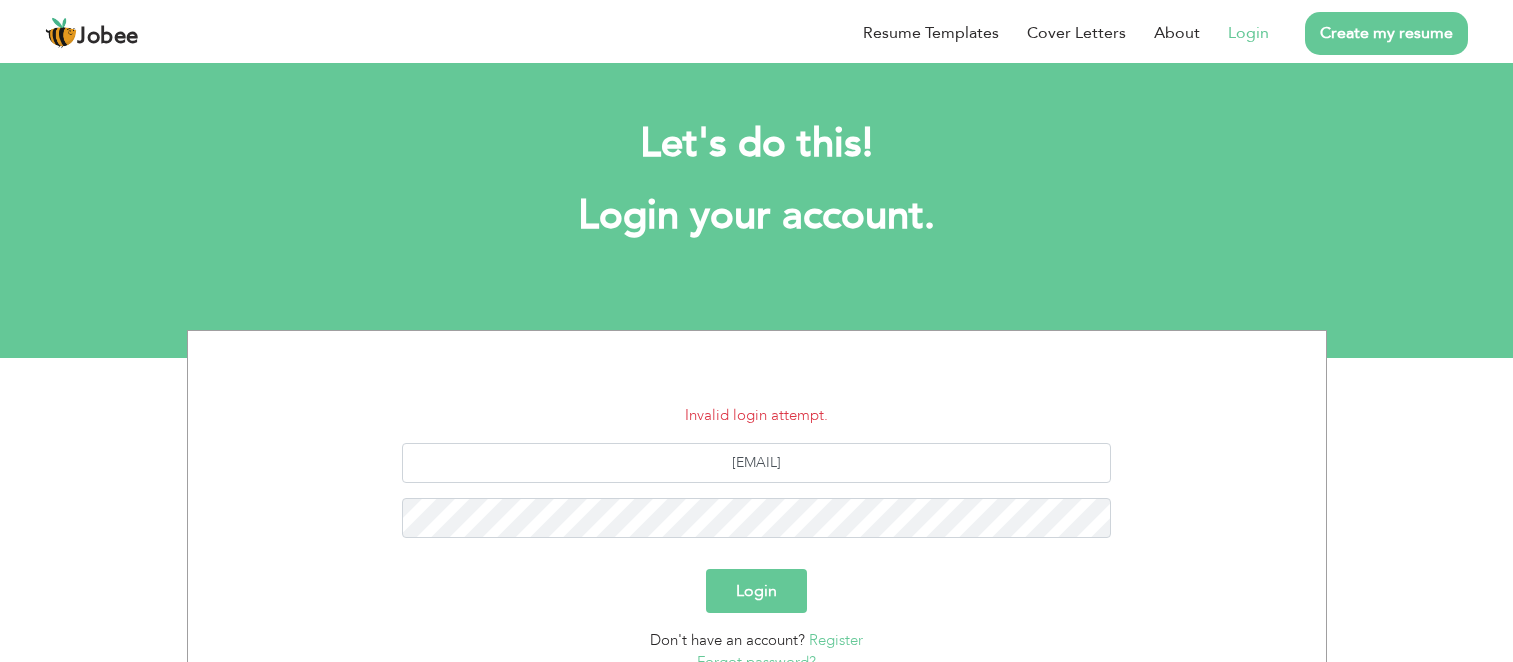 scroll, scrollTop: 0, scrollLeft: 0, axis: both 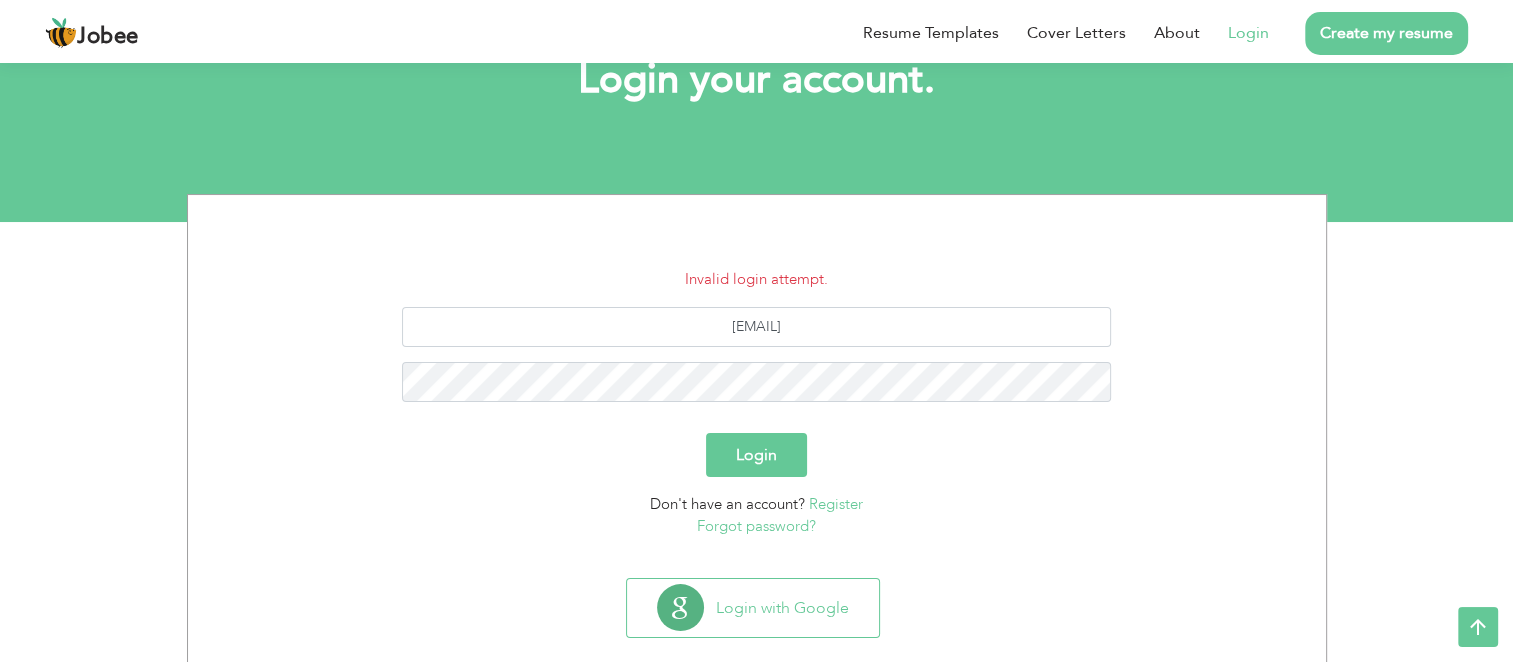 click on "Login" at bounding box center [756, 455] 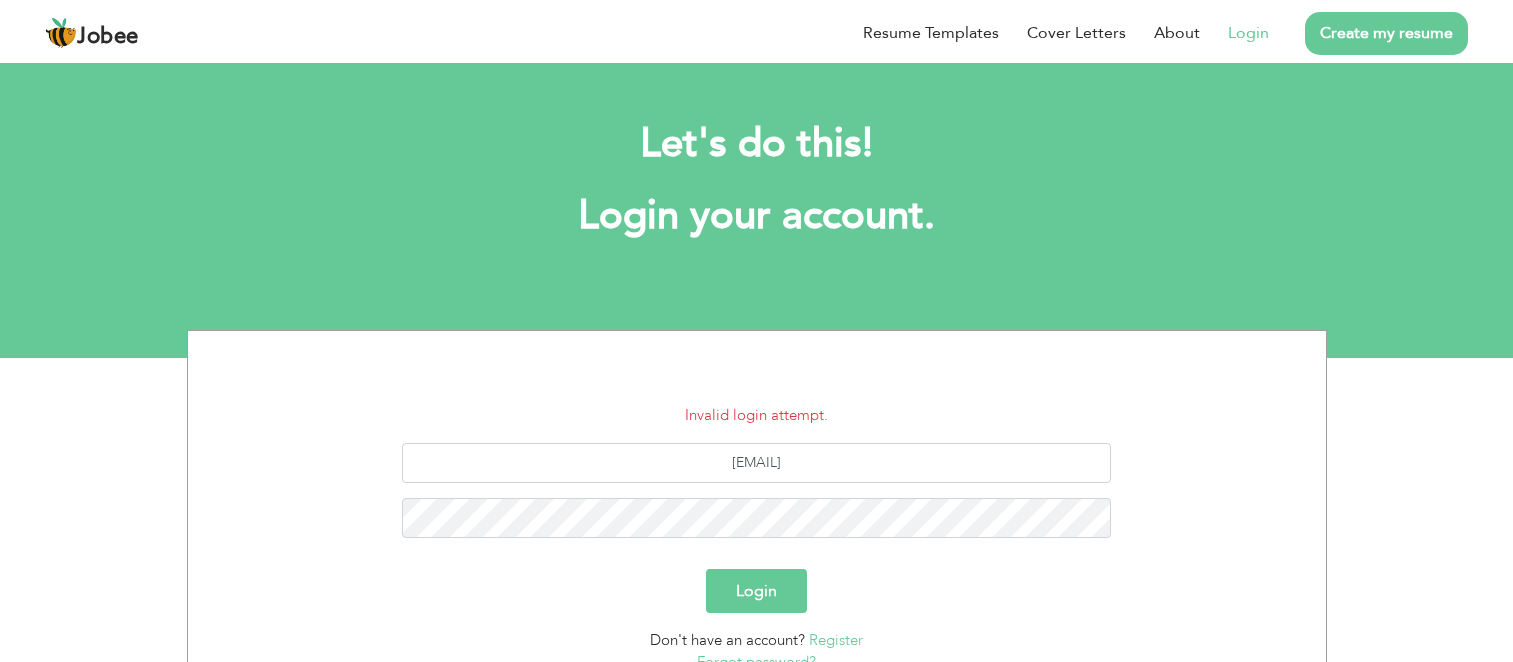 scroll, scrollTop: 0, scrollLeft: 0, axis: both 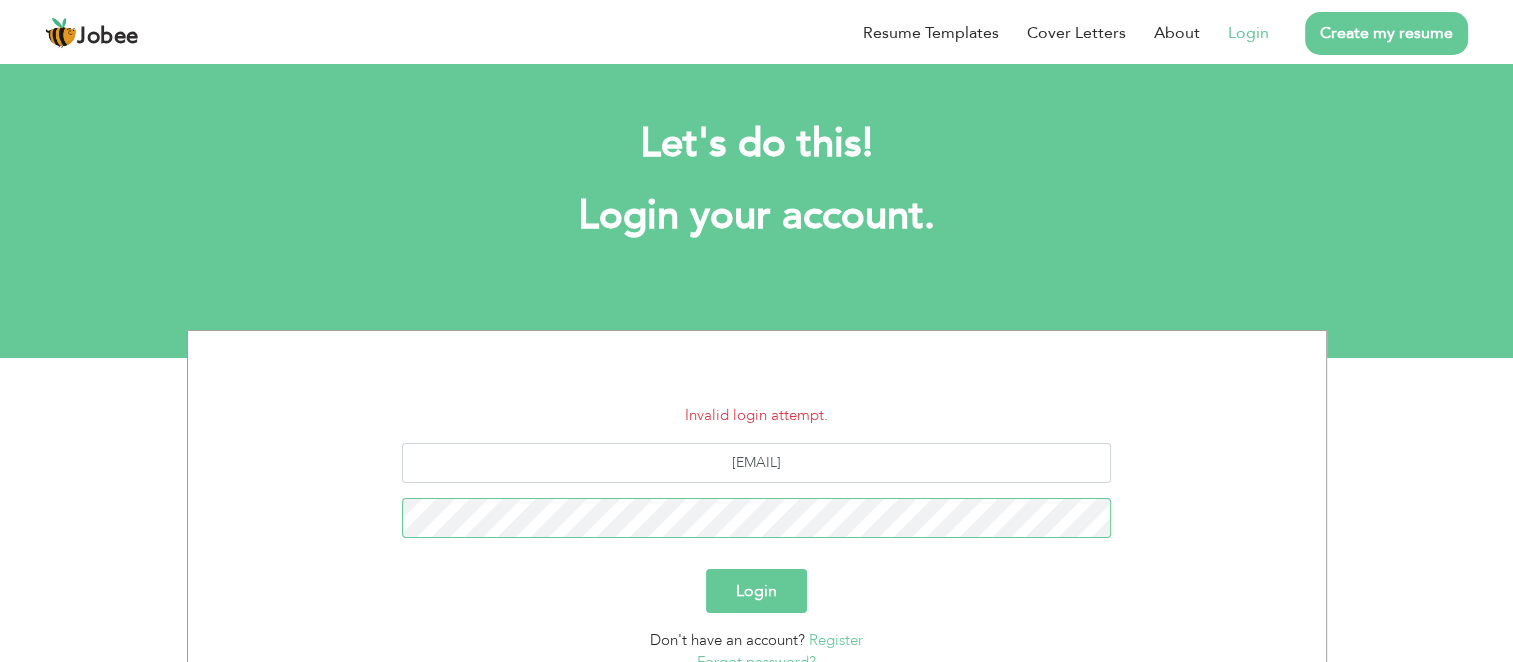 click on "Login" at bounding box center (756, 591) 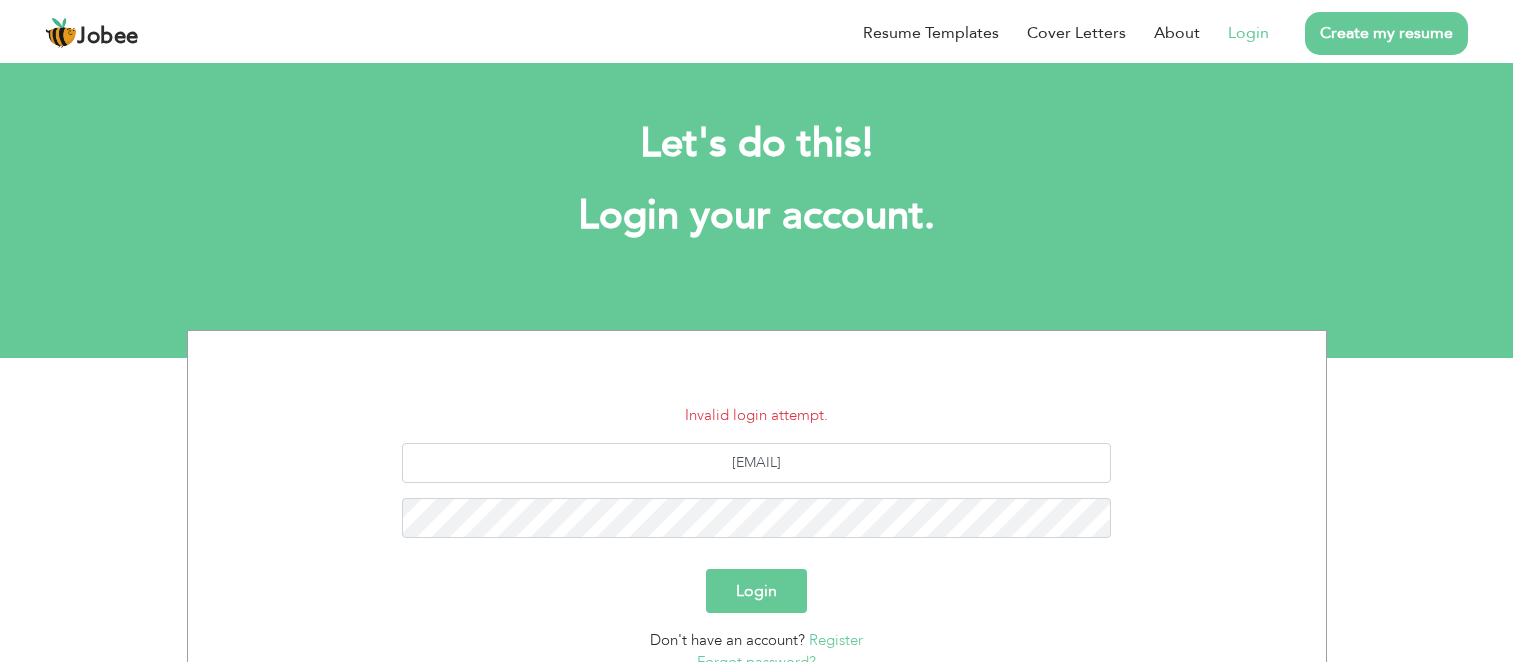 scroll, scrollTop: 0, scrollLeft: 0, axis: both 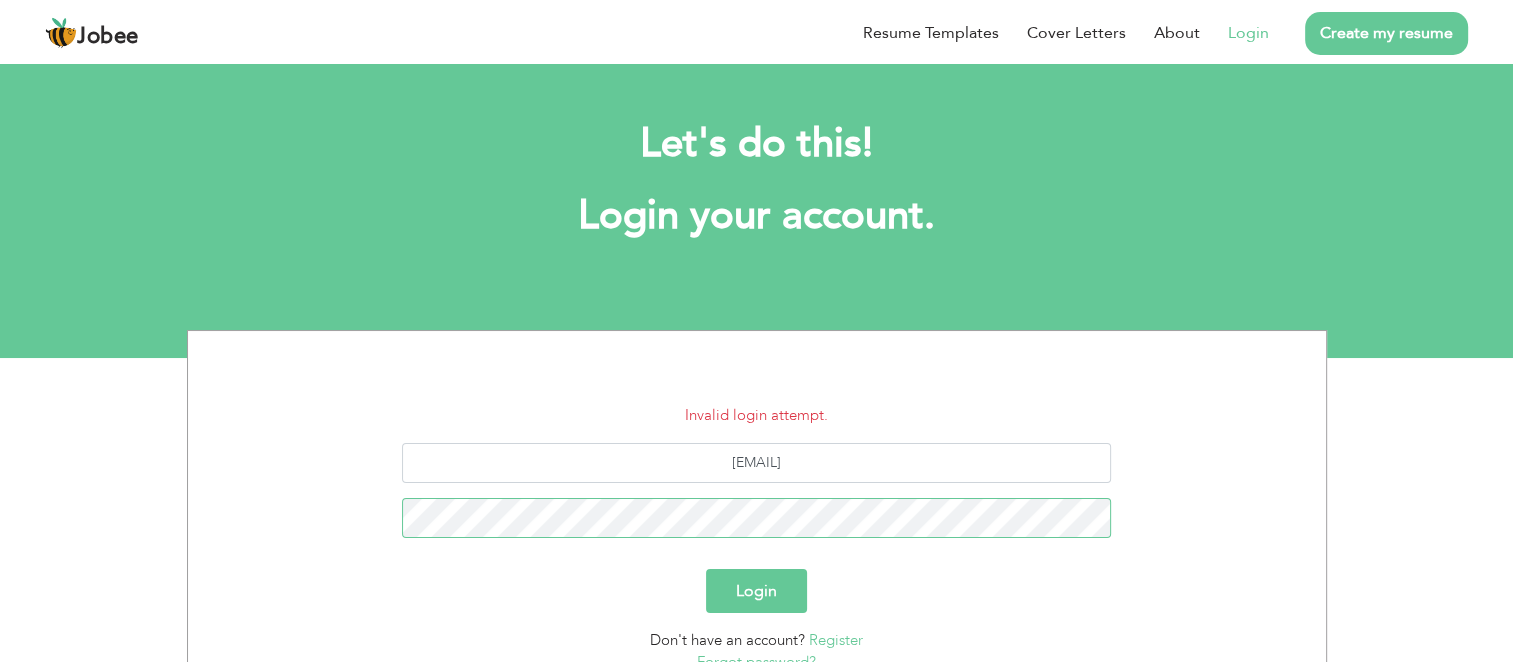 click on "Login" at bounding box center [756, 591] 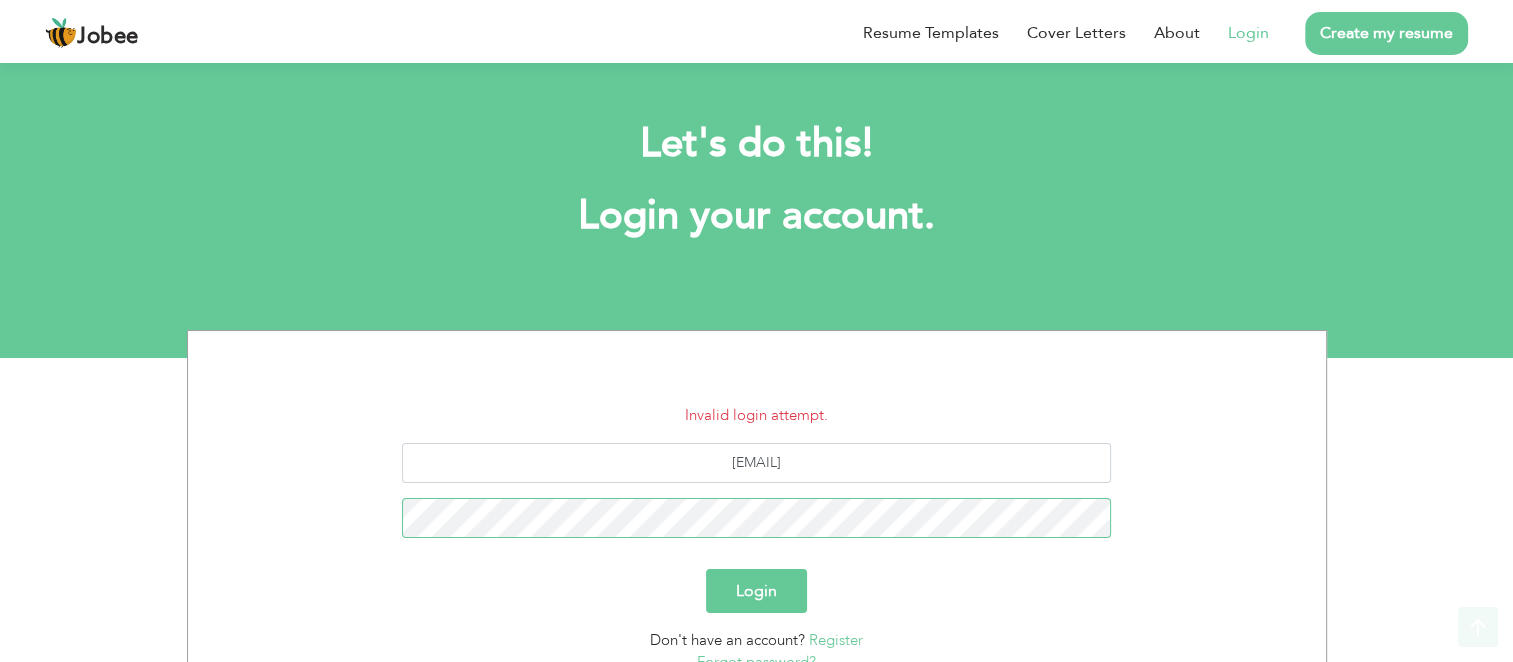 scroll, scrollTop: 168, scrollLeft: 0, axis: vertical 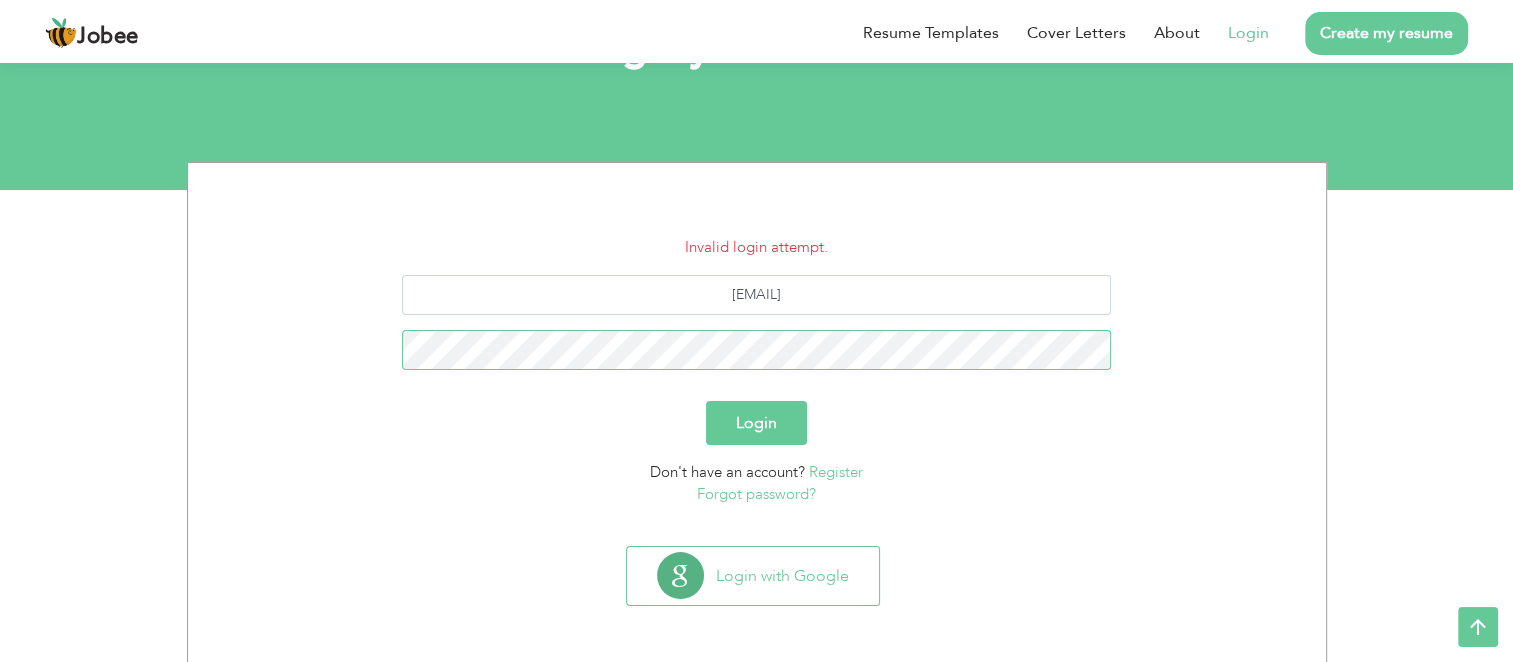 click on "Login" at bounding box center [756, 423] 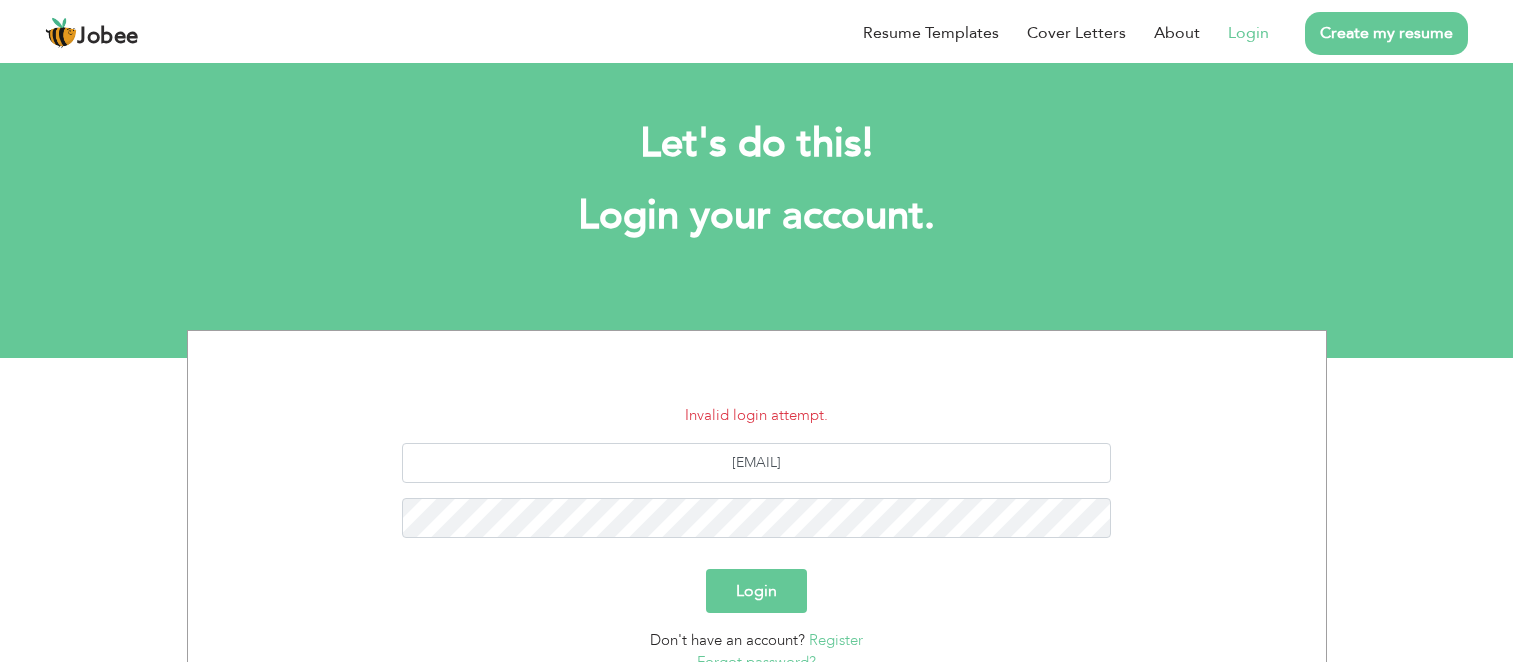 scroll, scrollTop: 0, scrollLeft: 0, axis: both 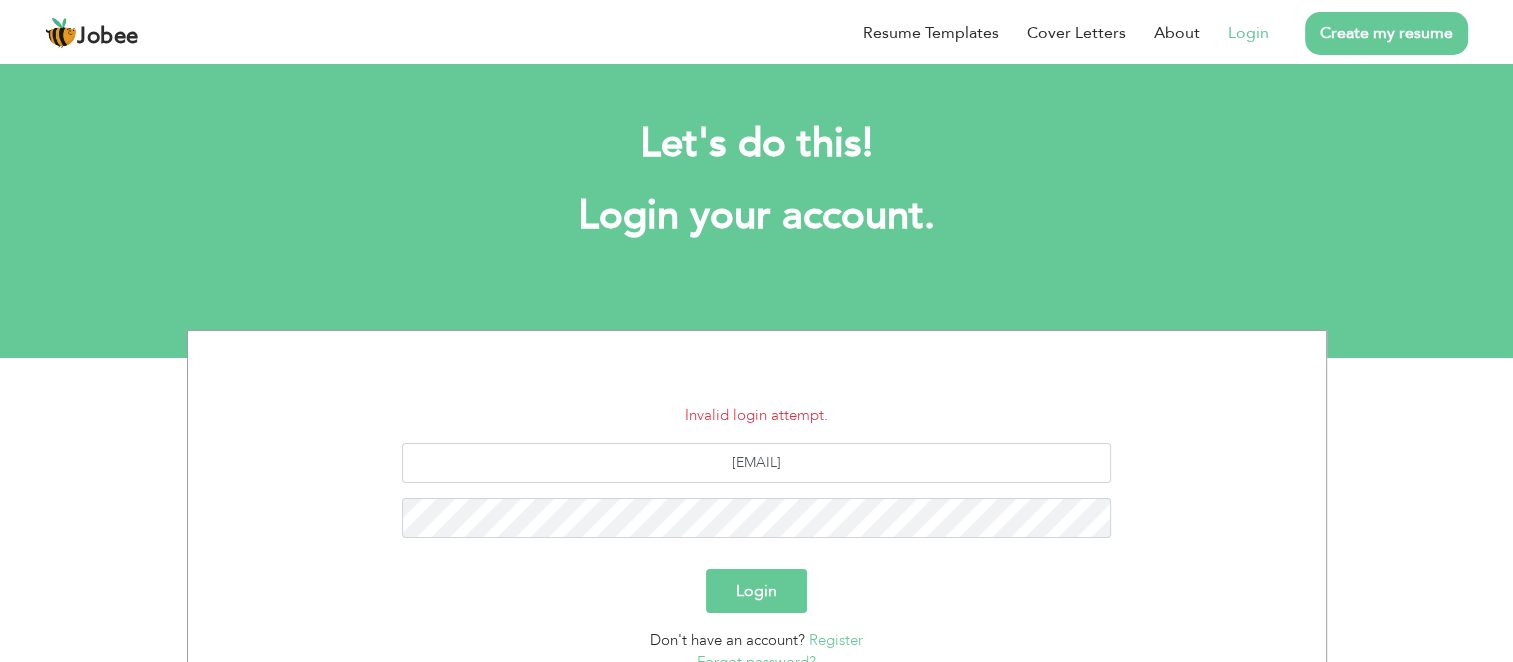 click on "Login" at bounding box center (756, 591) 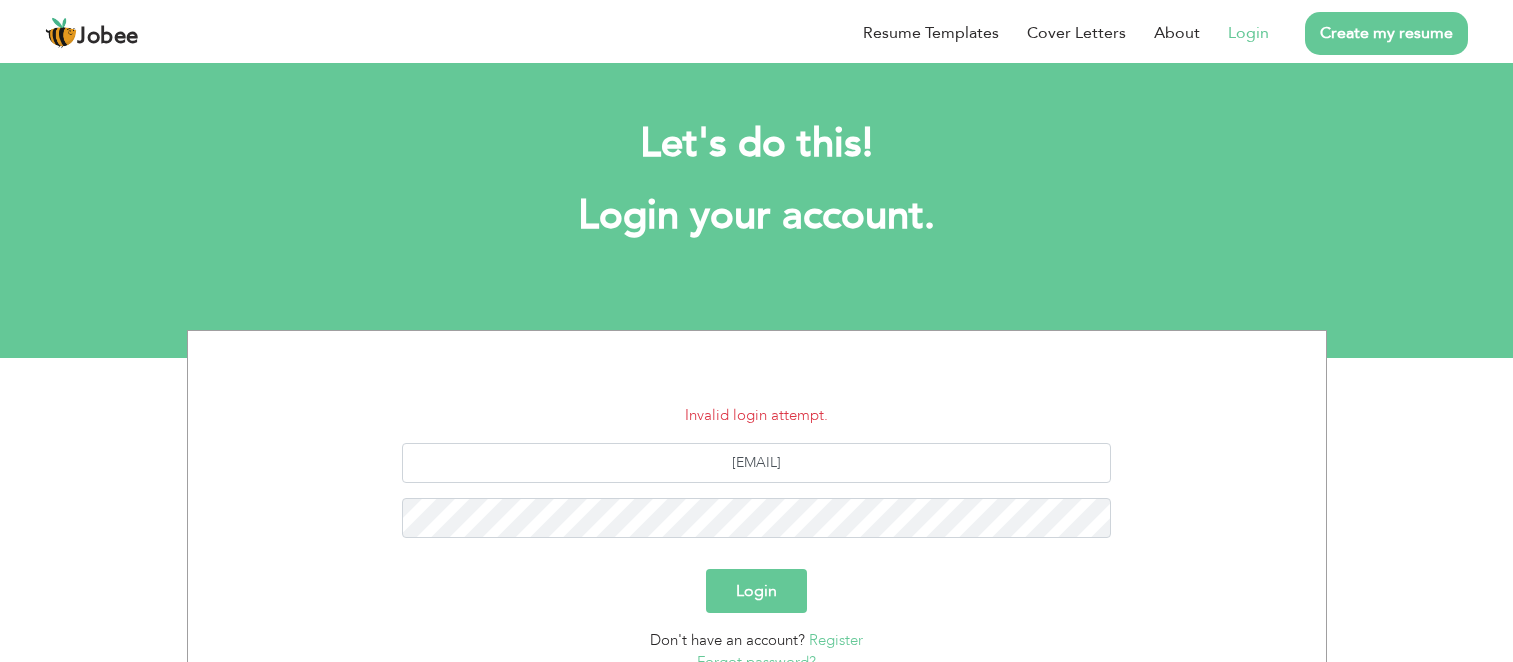 scroll, scrollTop: 0, scrollLeft: 0, axis: both 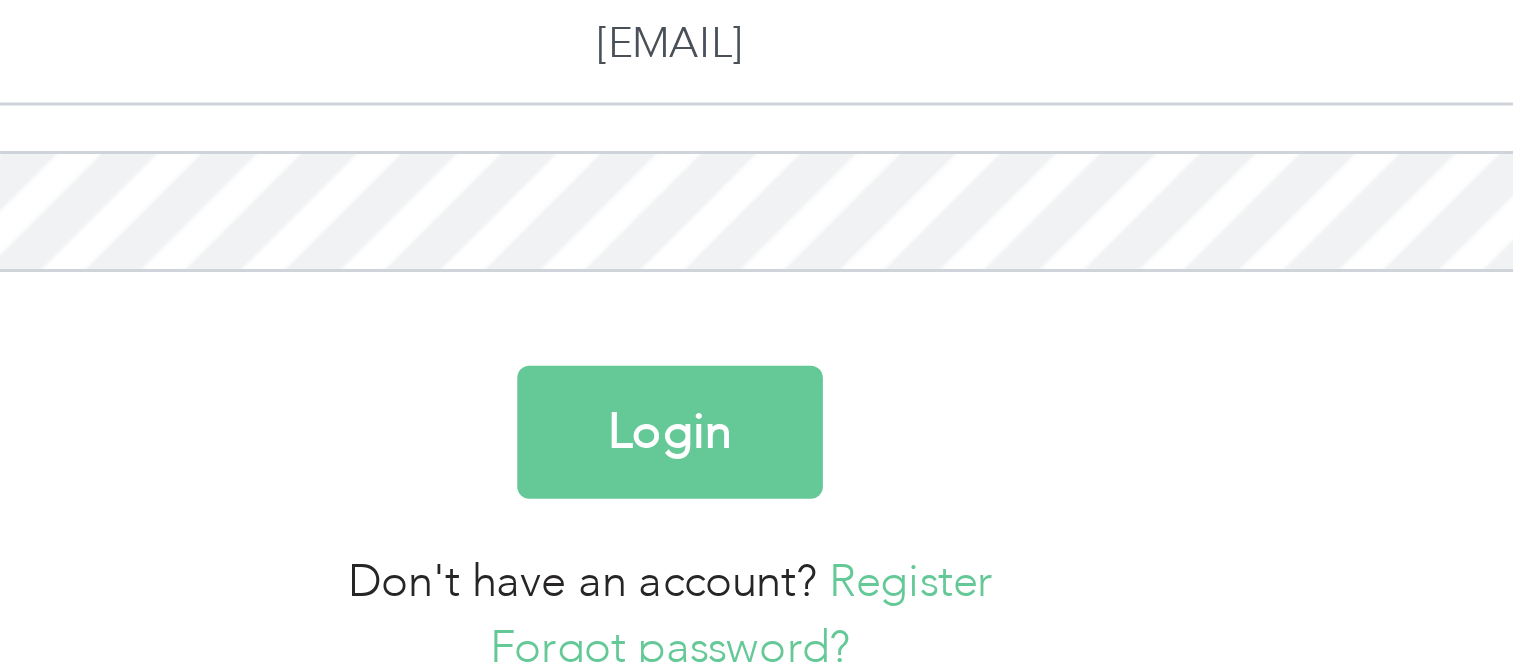click on "Login" at bounding box center [756, 423] 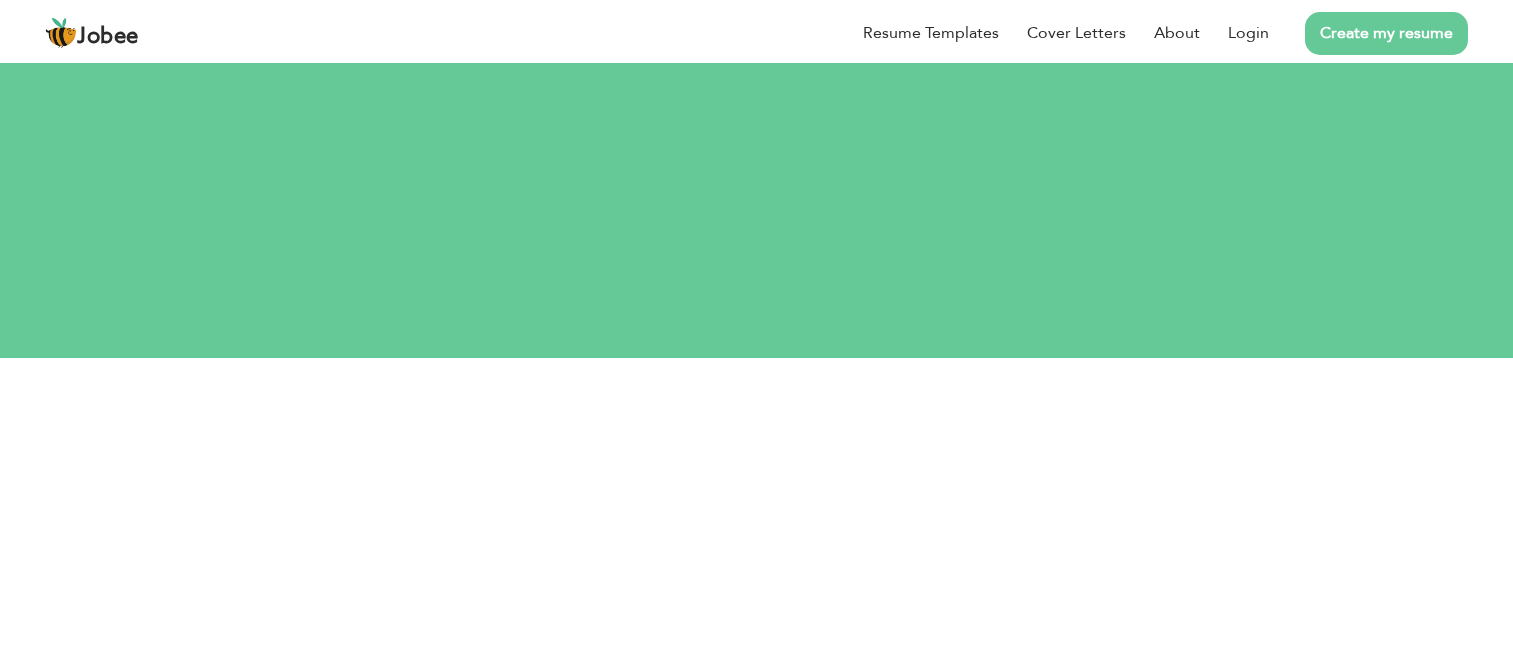scroll, scrollTop: 0, scrollLeft: 0, axis: both 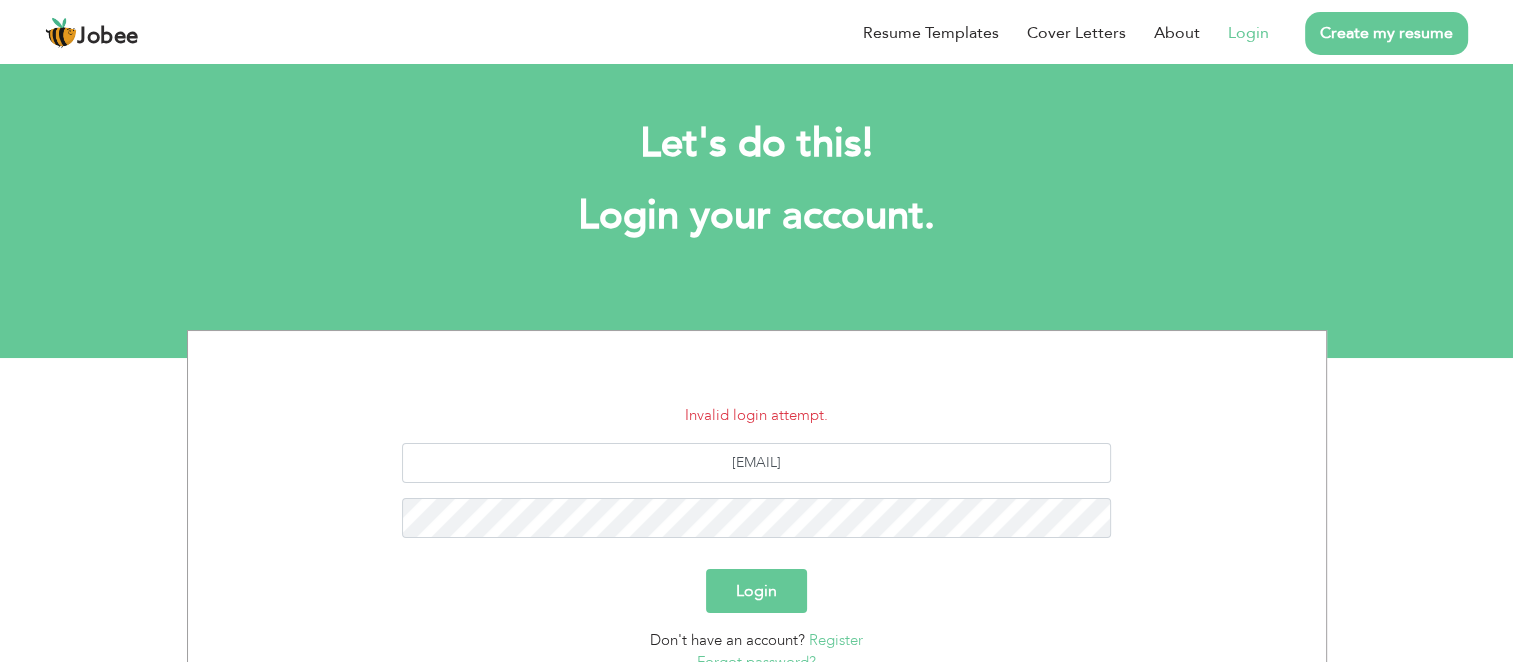 click on "Login" at bounding box center [756, 591] 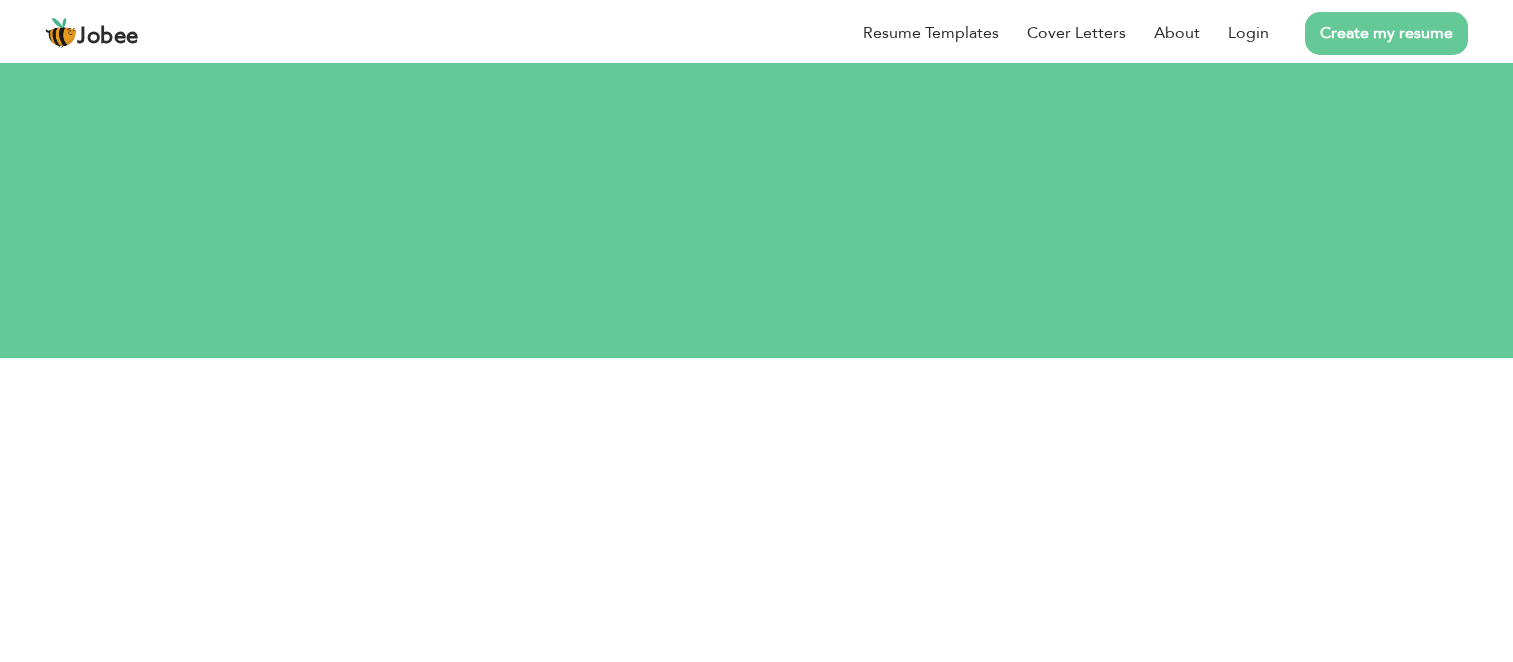 scroll, scrollTop: 0, scrollLeft: 0, axis: both 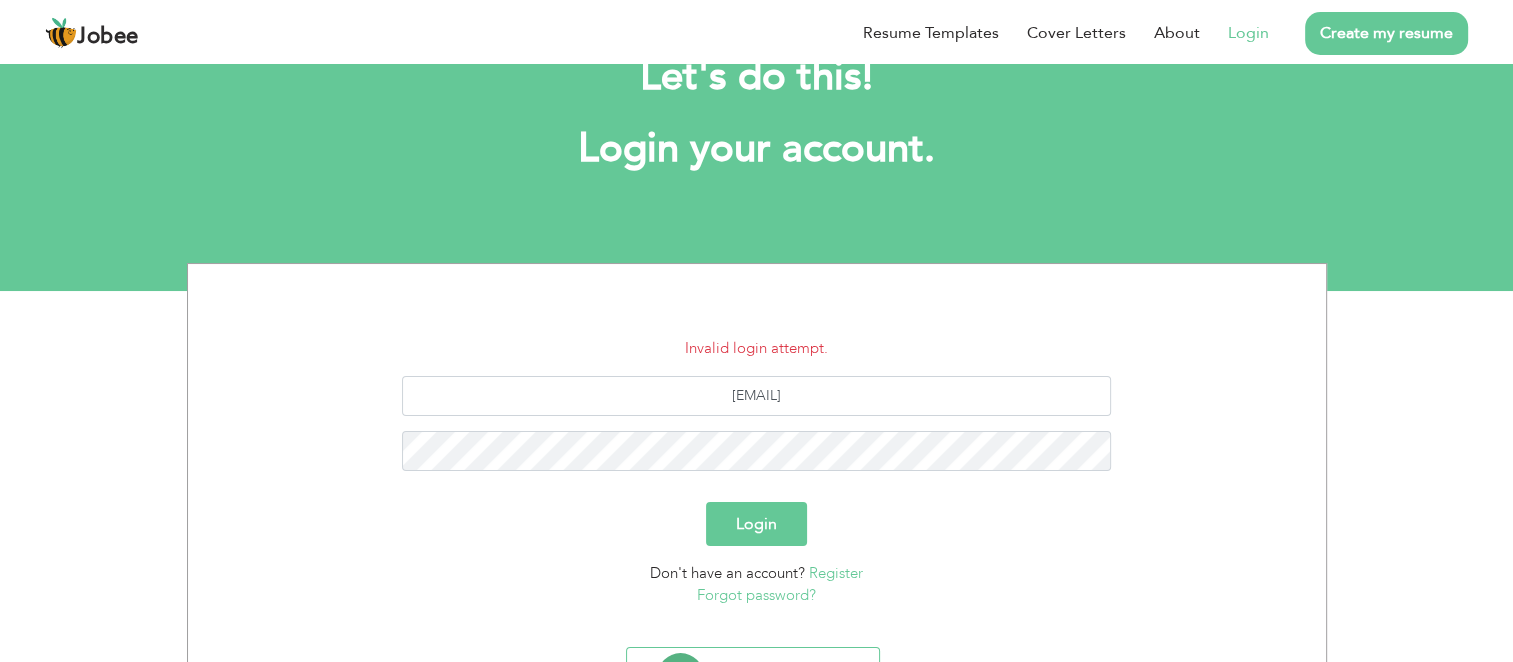 click on "Login" at bounding box center (756, 524) 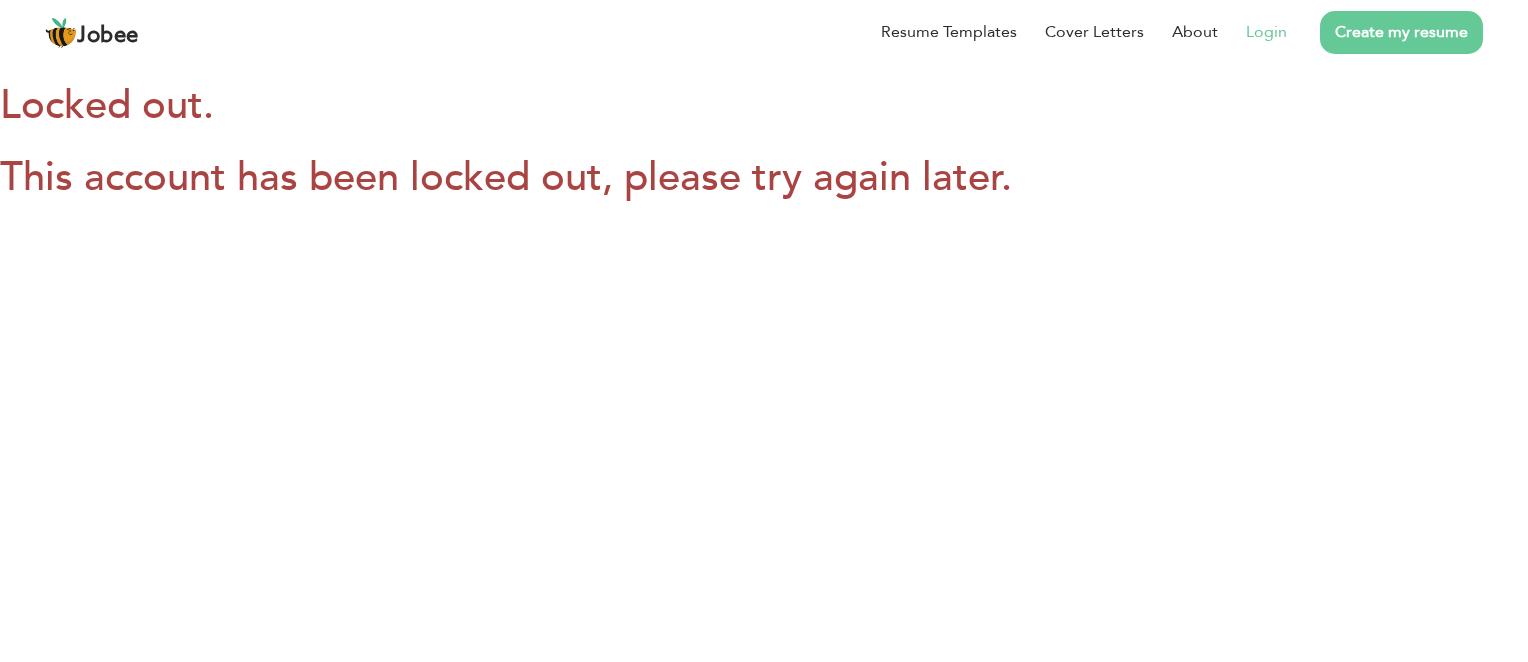 scroll, scrollTop: 0, scrollLeft: 0, axis: both 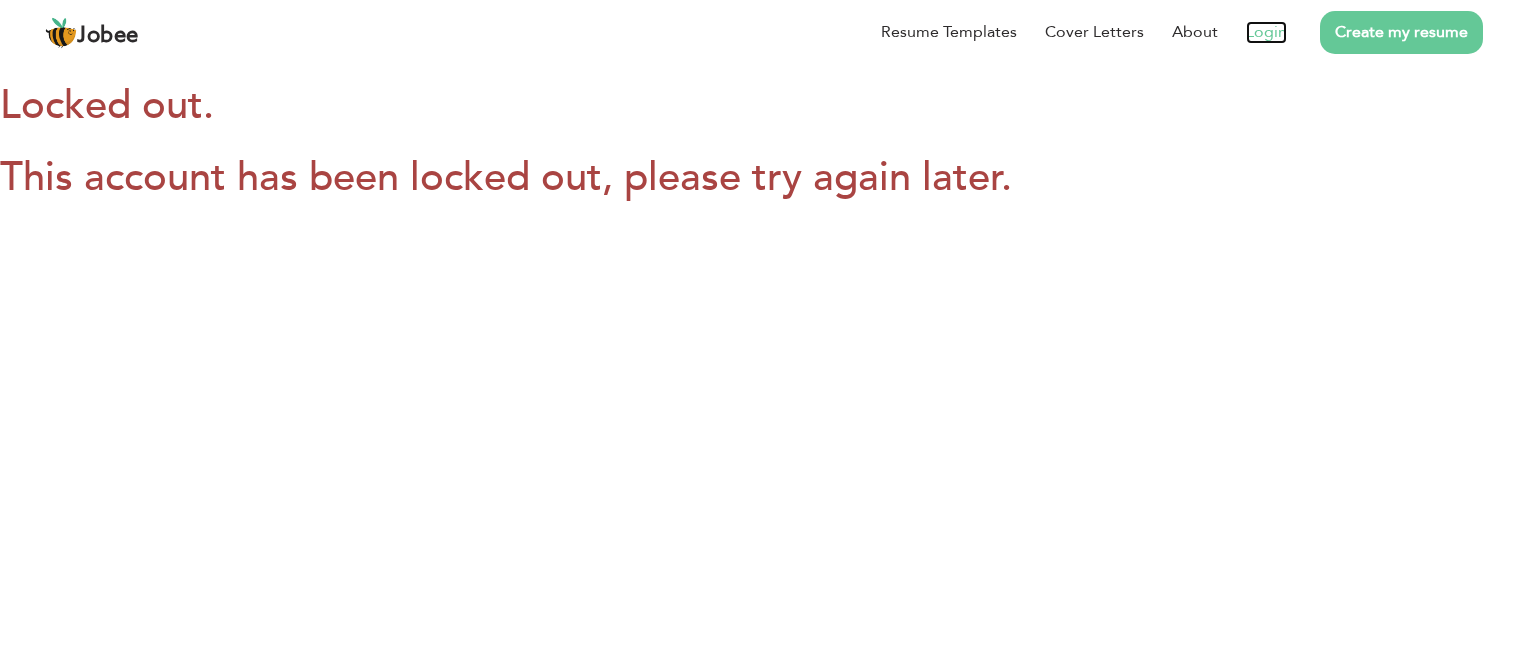 click on "Login" at bounding box center (1266, 32) 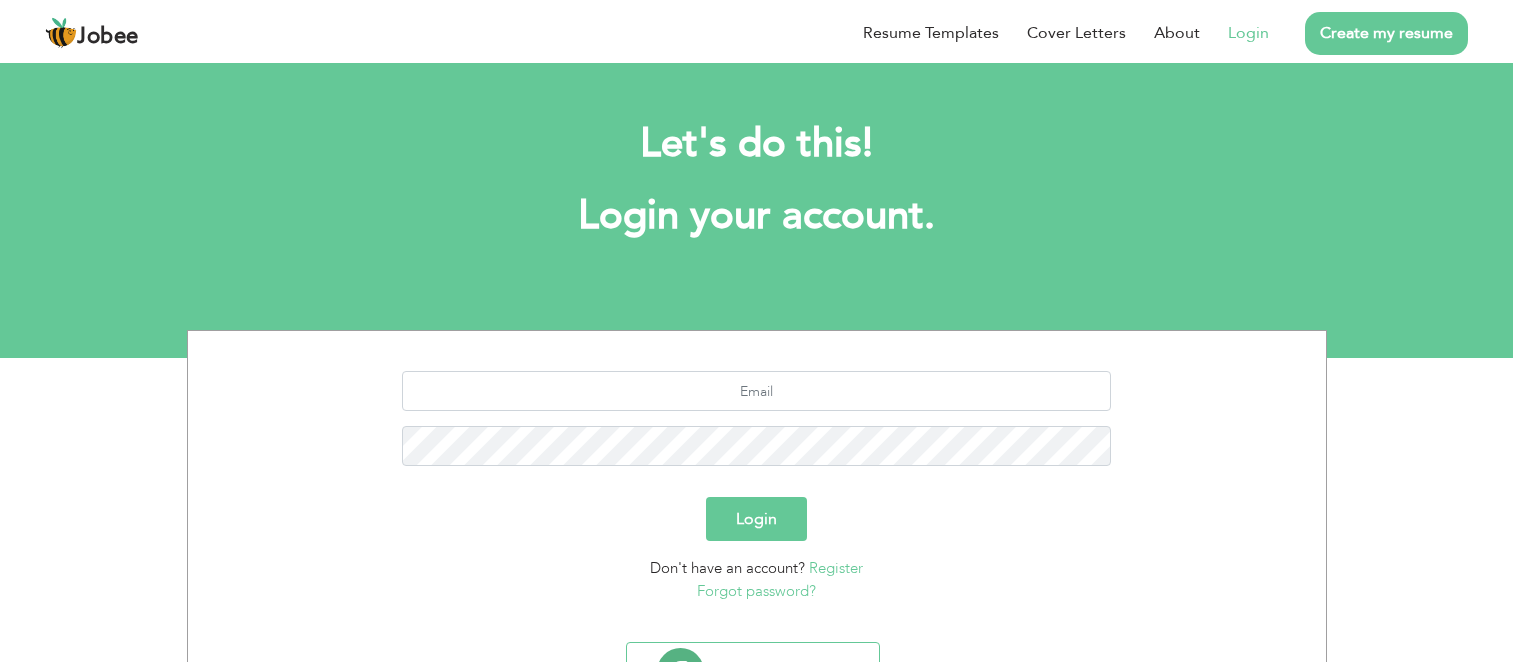 scroll, scrollTop: 0, scrollLeft: 0, axis: both 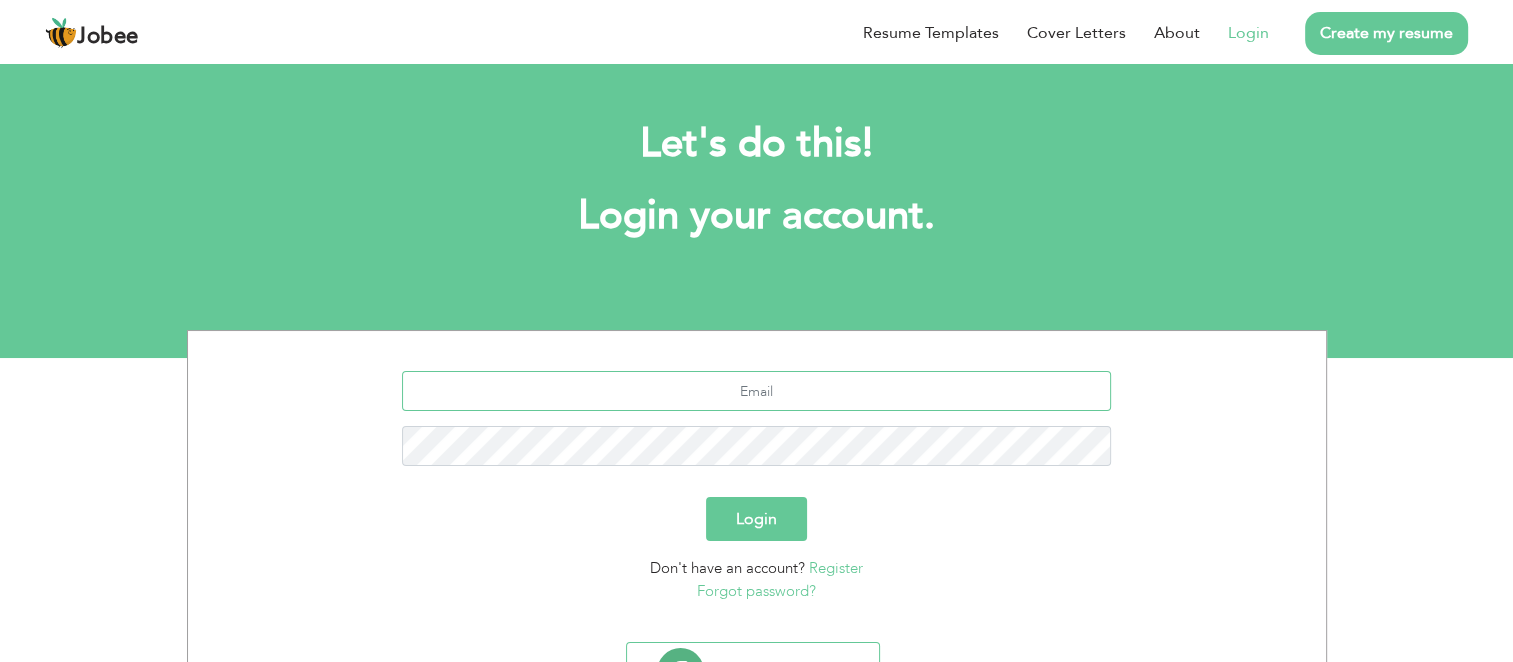 click at bounding box center [756, 391] 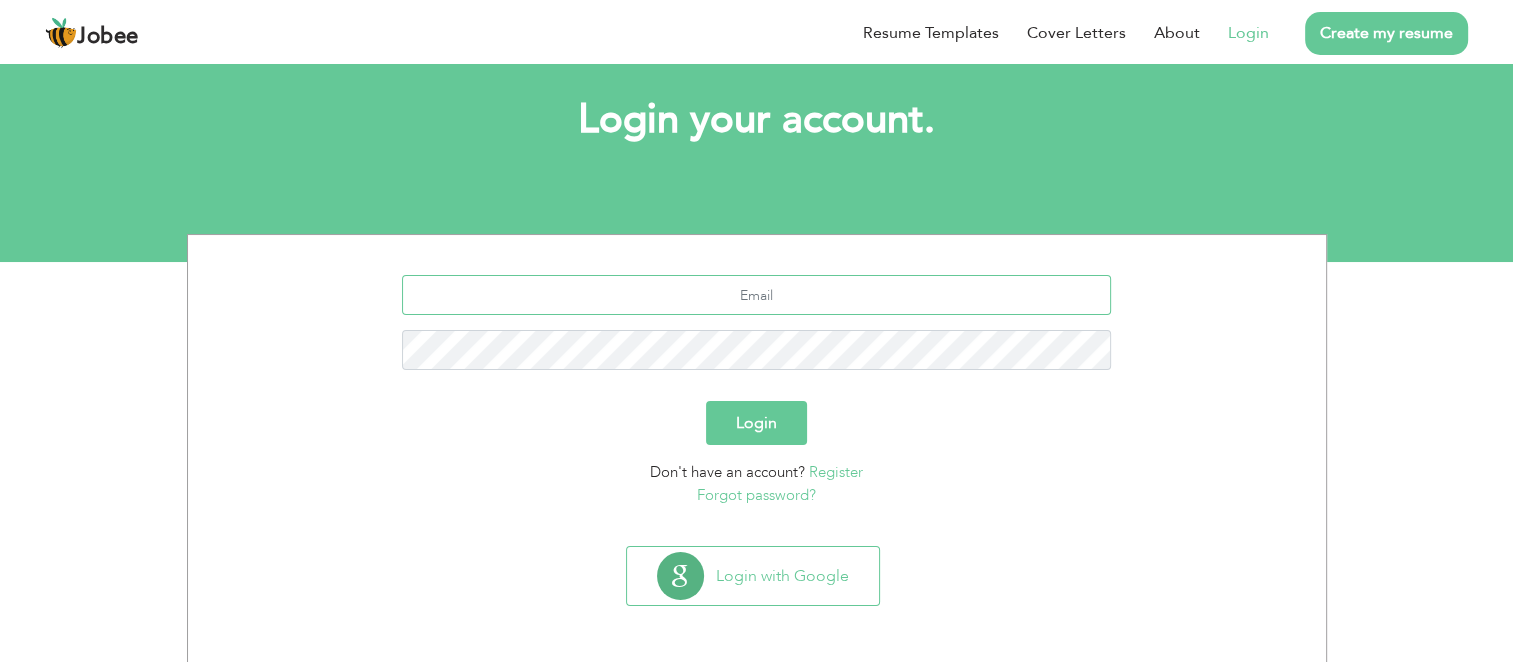 type 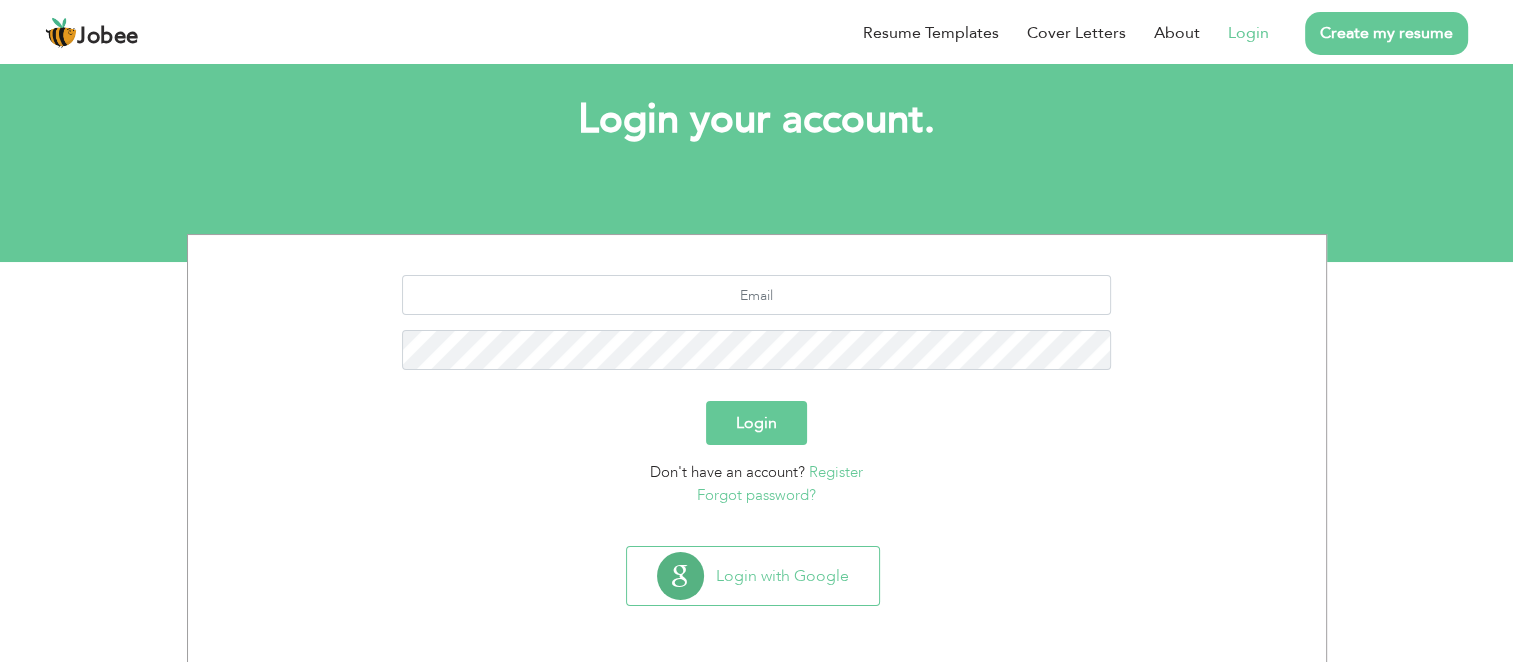 click on "Forgot password?" at bounding box center (756, 495) 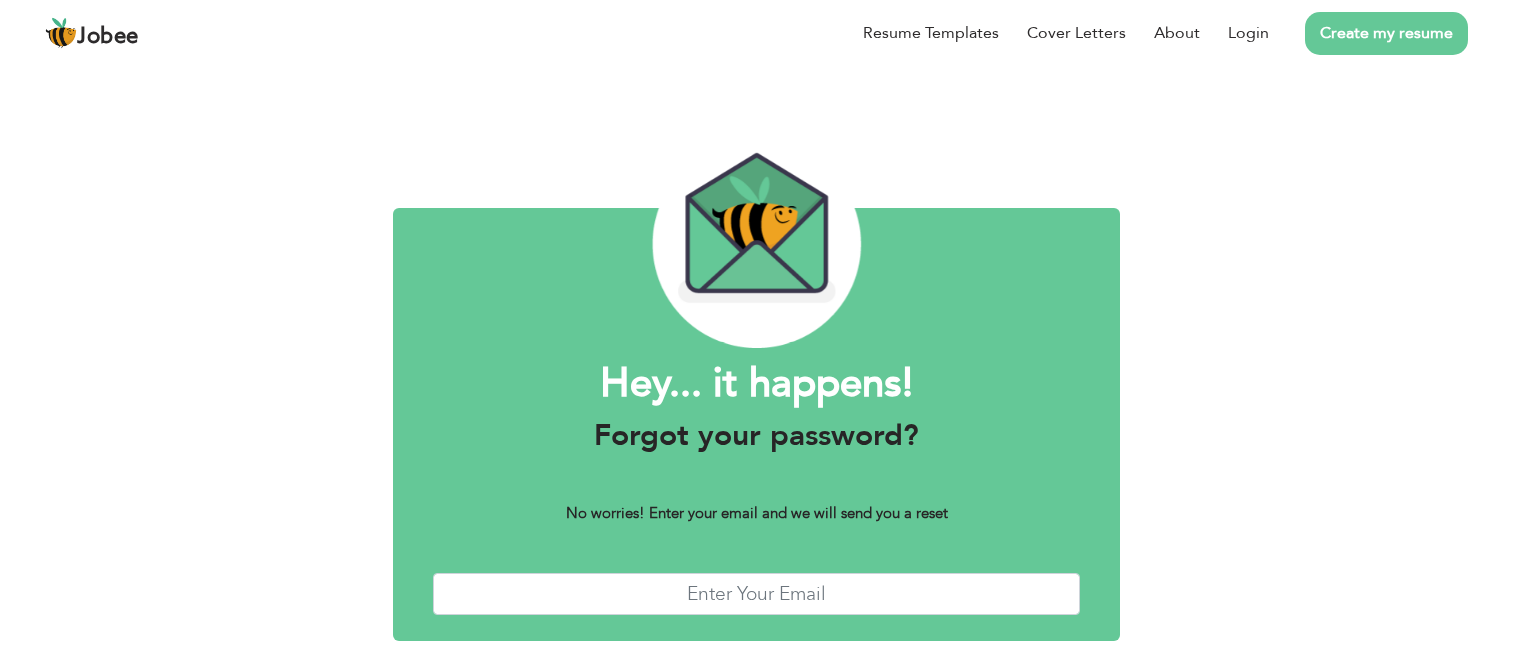scroll, scrollTop: 0, scrollLeft: 0, axis: both 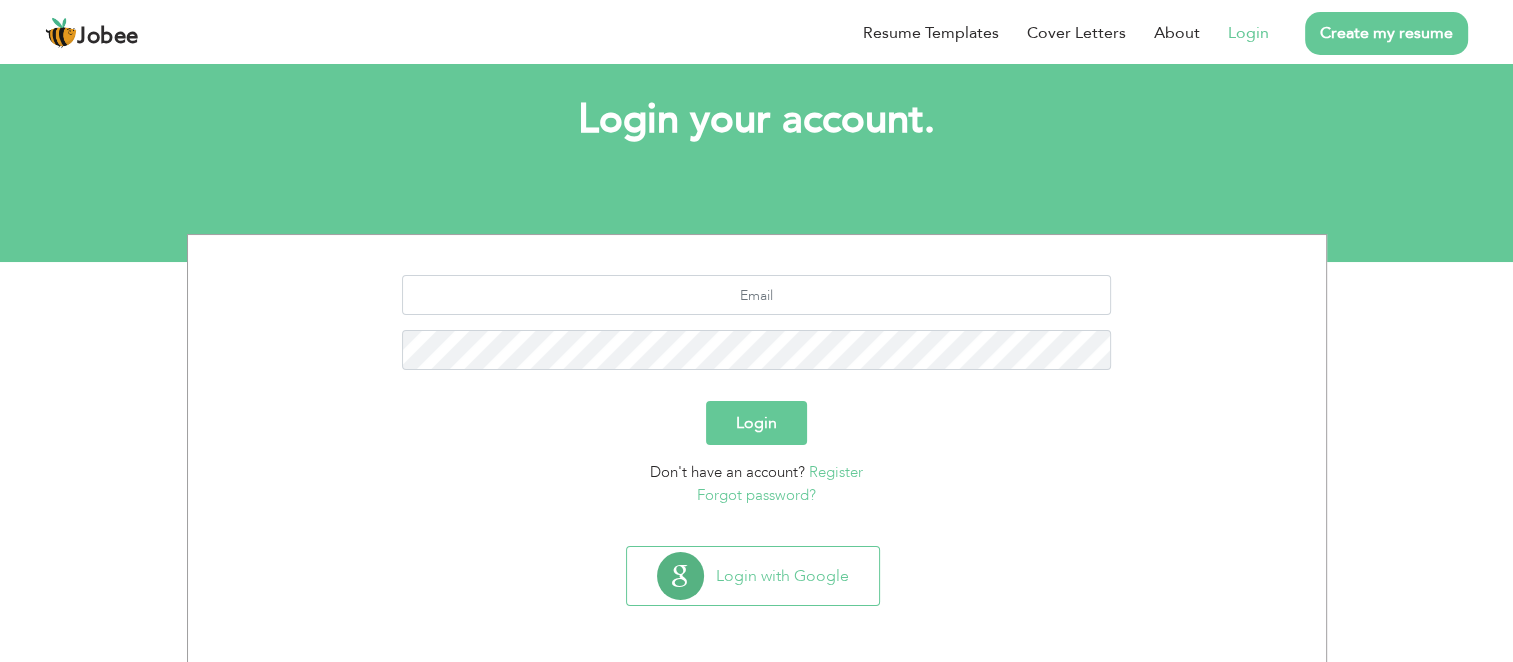 click on "Forgot password?" at bounding box center (756, 495) 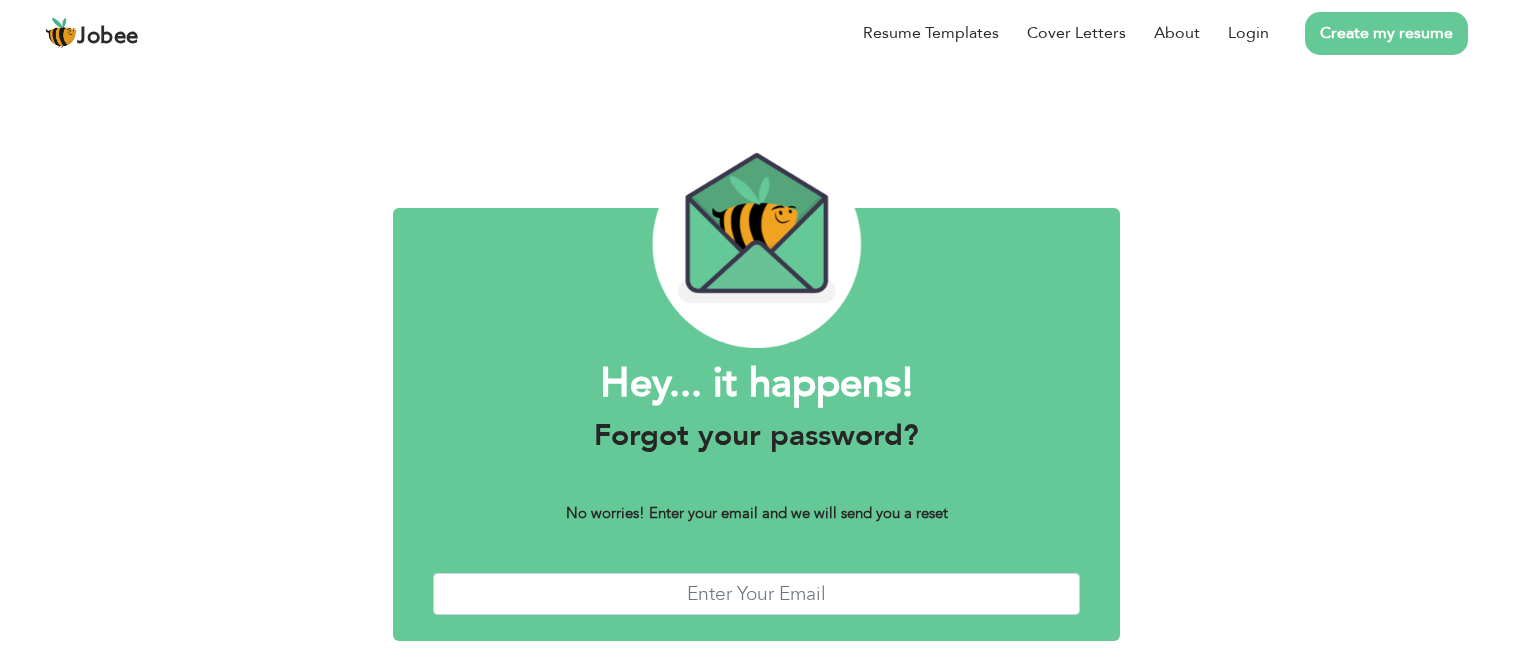 scroll, scrollTop: 0, scrollLeft: 0, axis: both 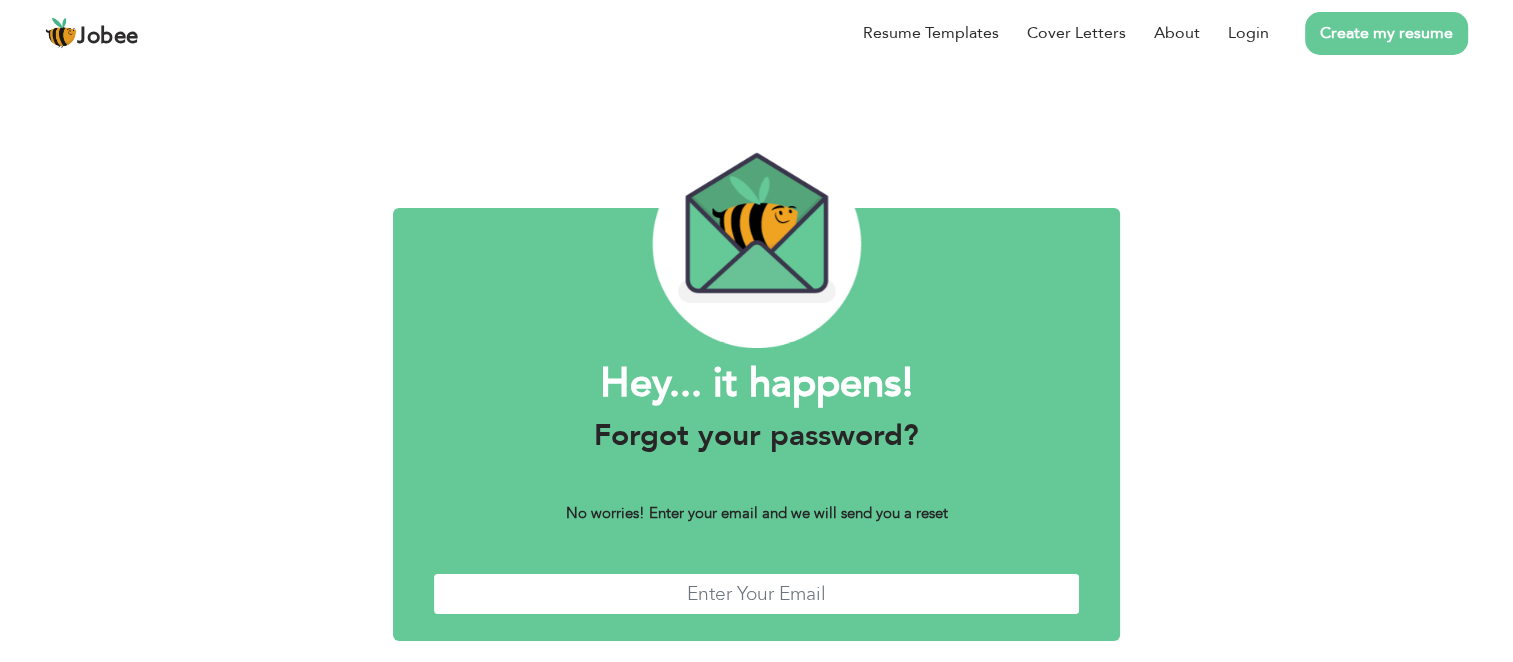 click at bounding box center (756, 594) 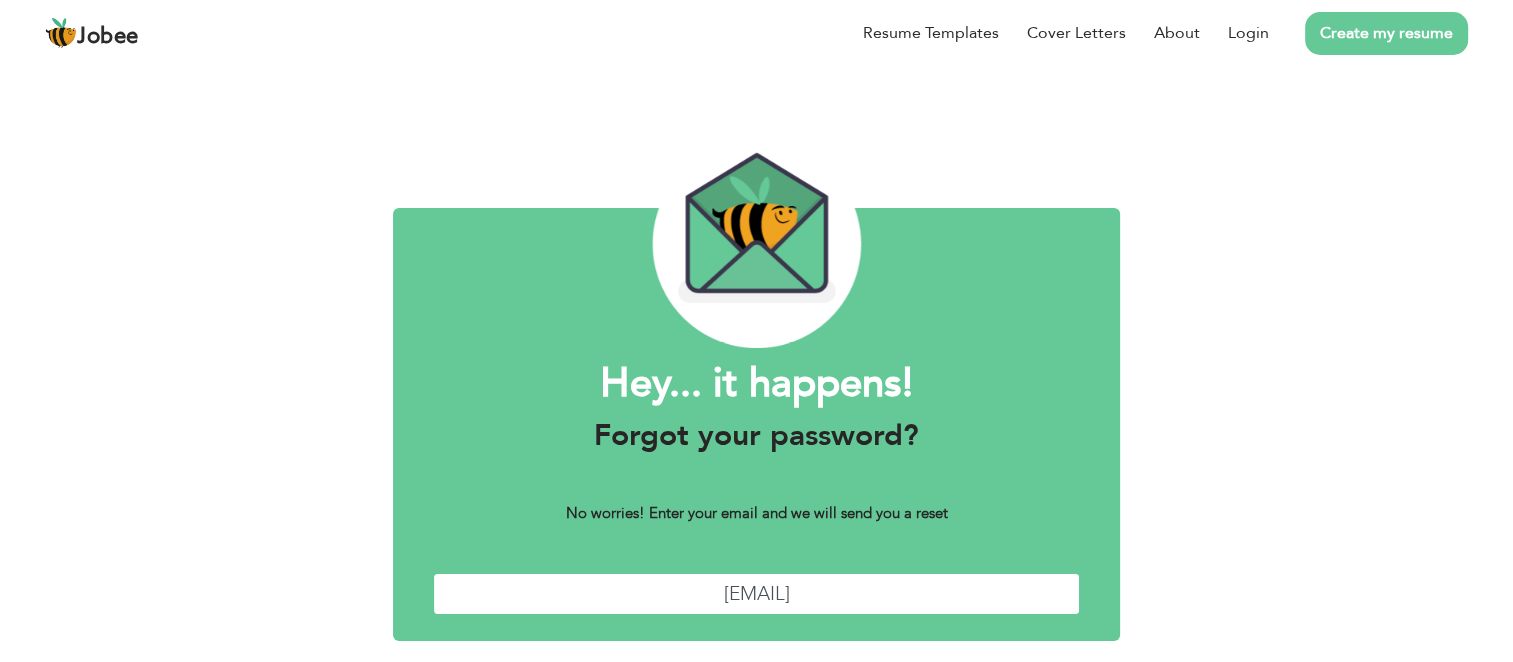 scroll, scrollTop: 82, scrollLeft: 0, axis: vertical 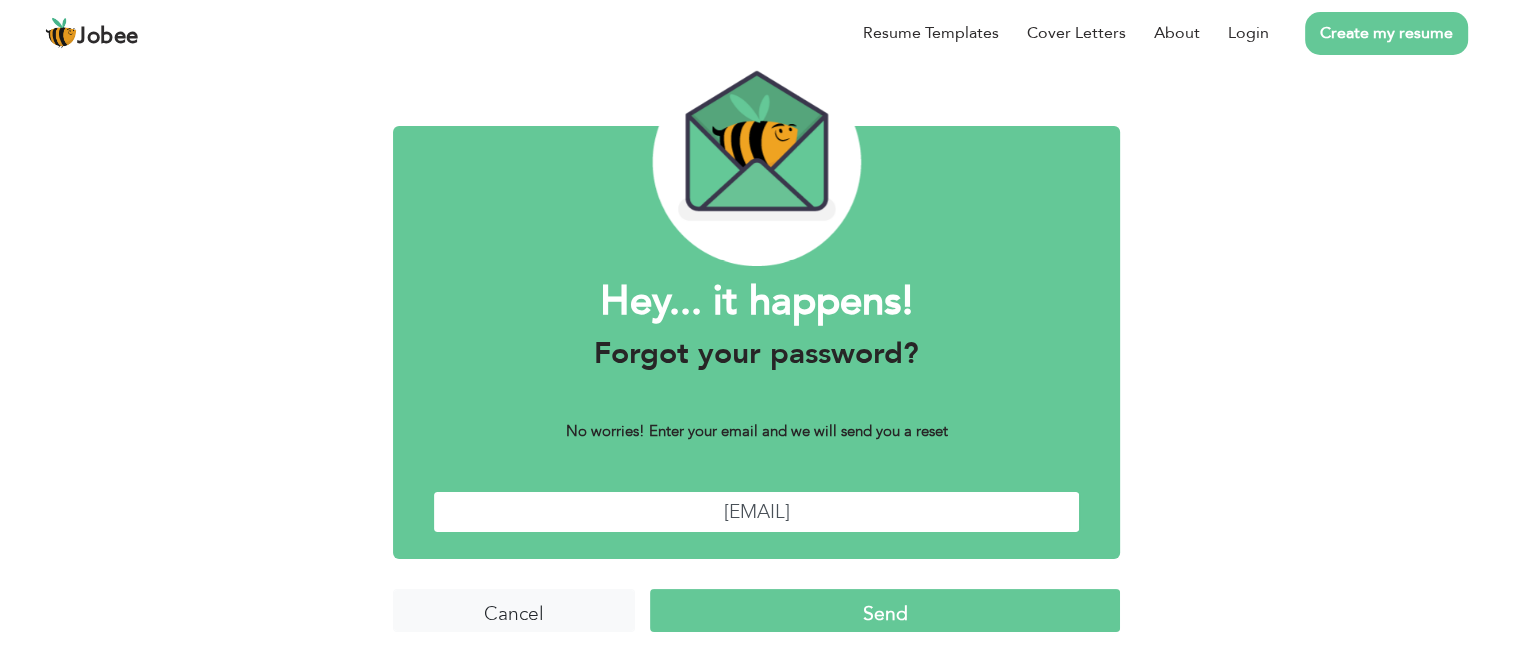 type on "[EMAIL]" 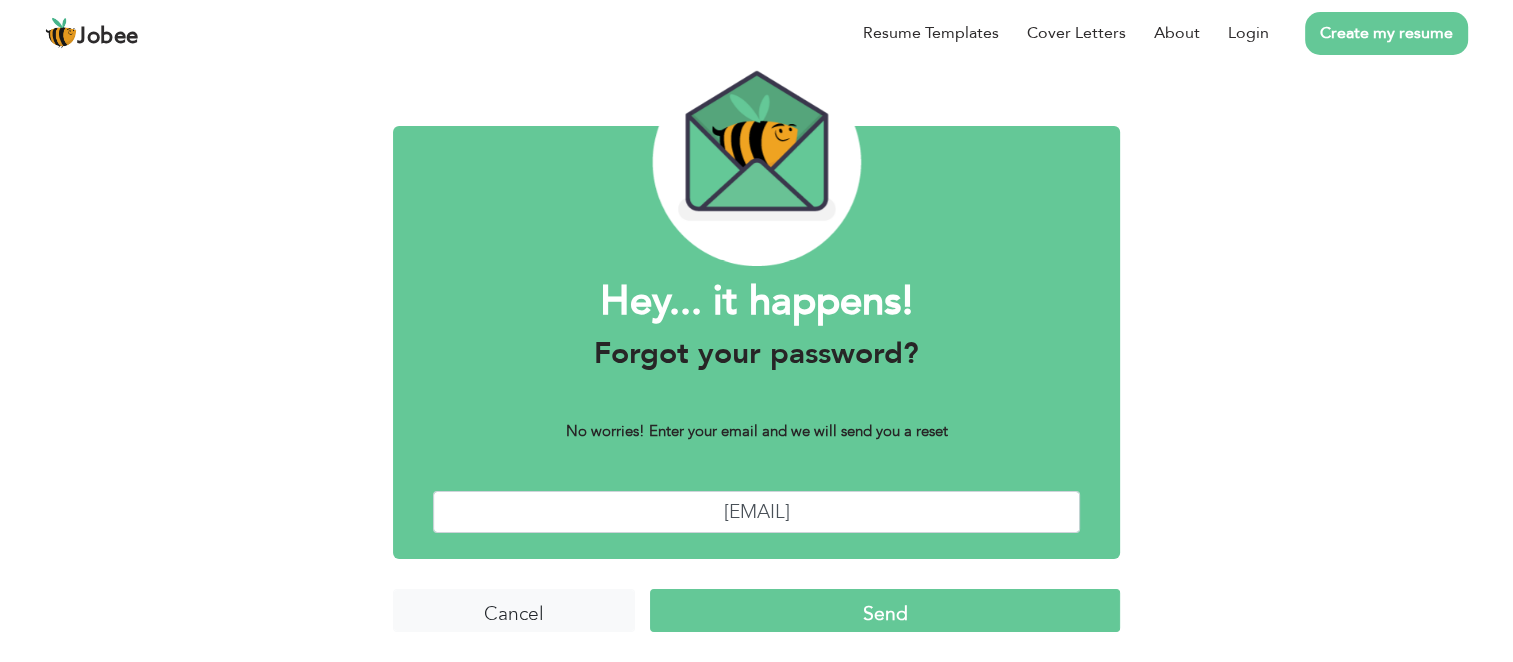 click on "Send" at bounding box center [884, 610] 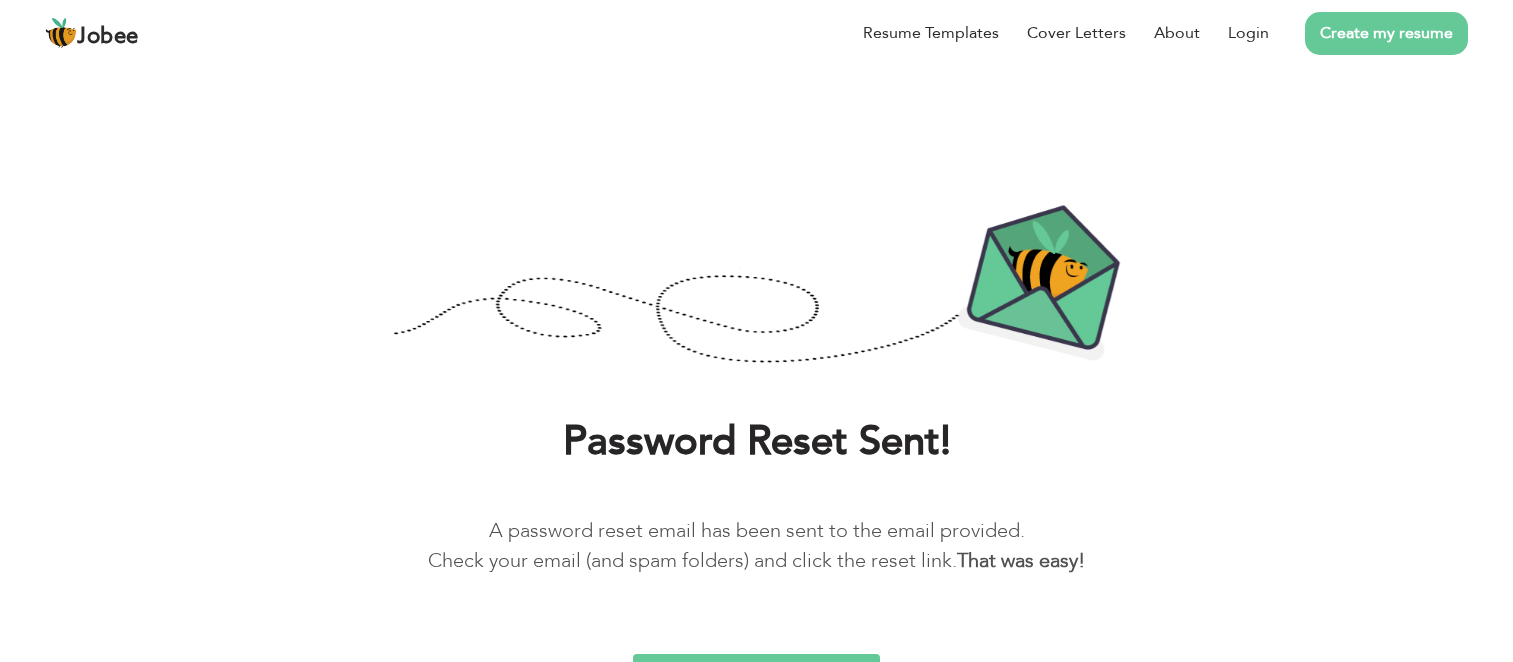 scroll, scrollTop: 0, scrollLeft: 0, axis: both 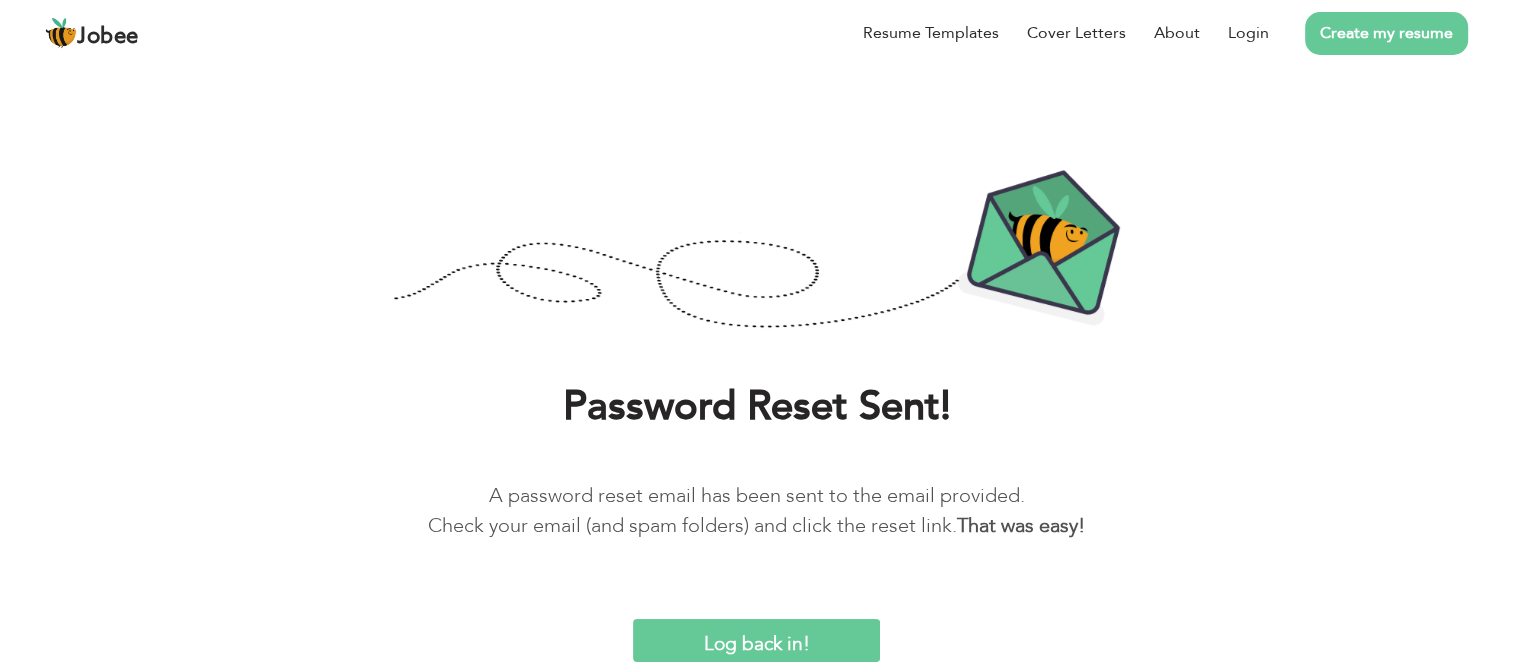 click on "Create my resume" at bounding box center (1386, 33) 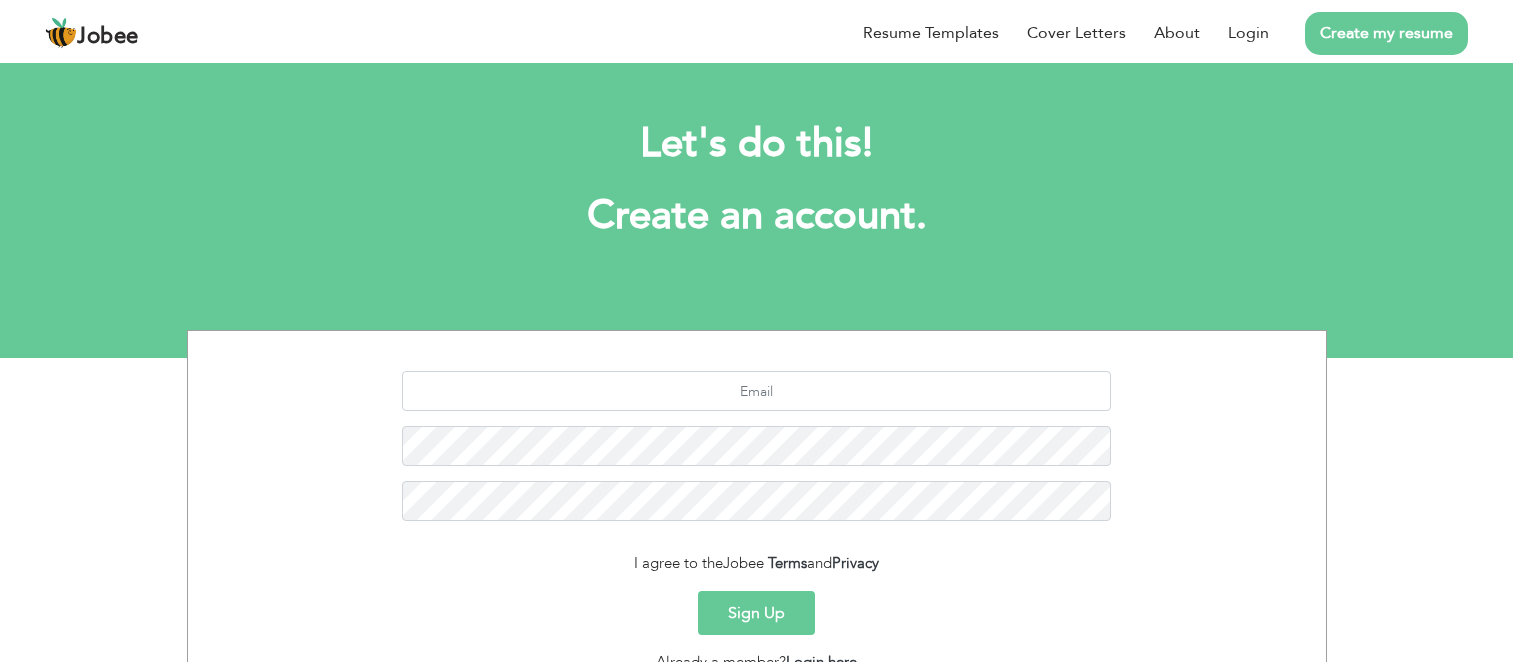 scroll, scrollTop: 0, scrollLeft: 0, axis: both 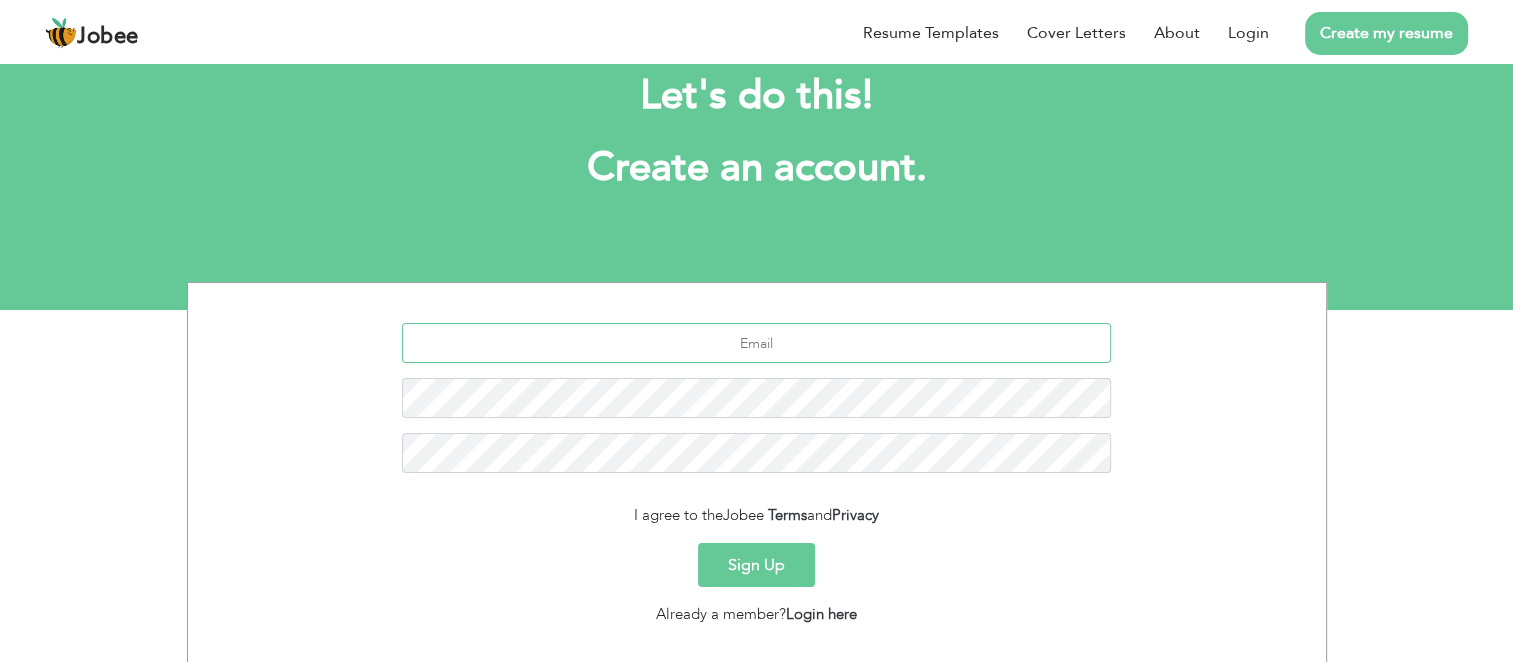 paste on "[EMAIL]" 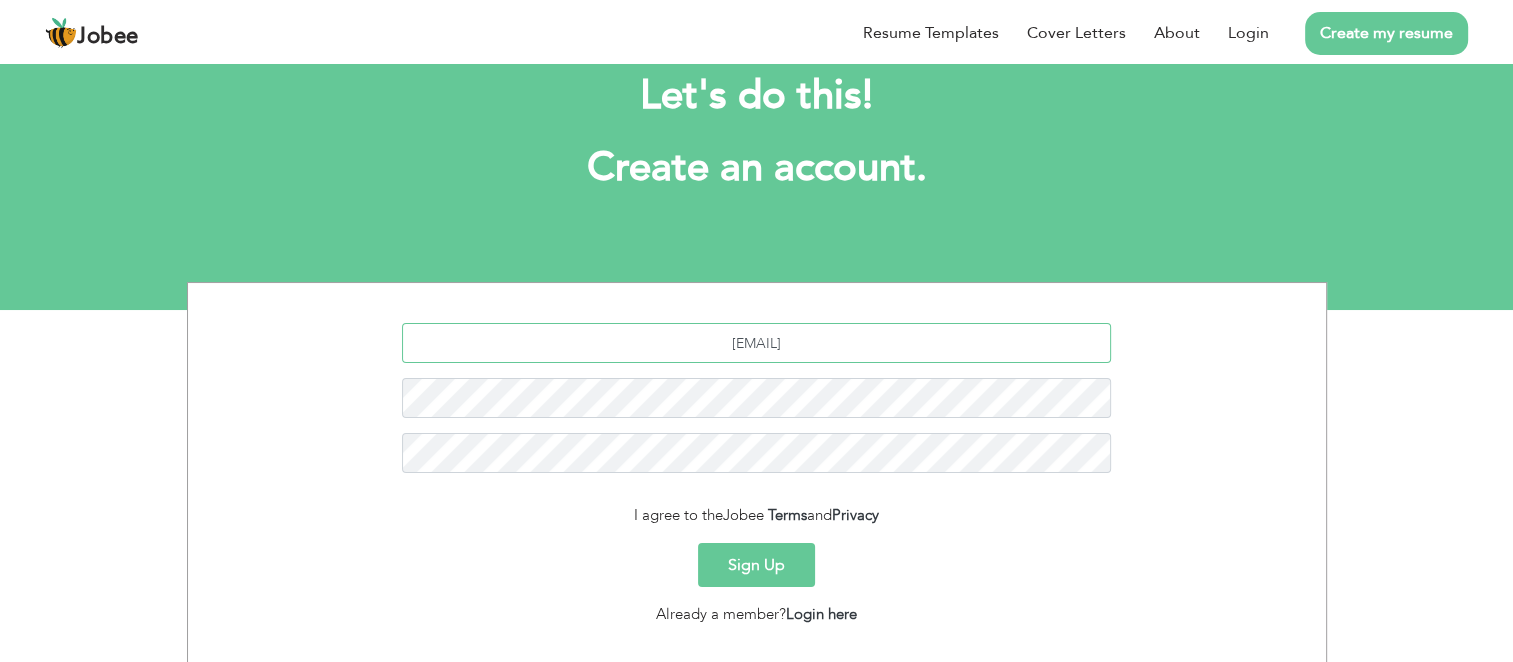 click on "[EMAIL]" at bounding box center (756, 343) 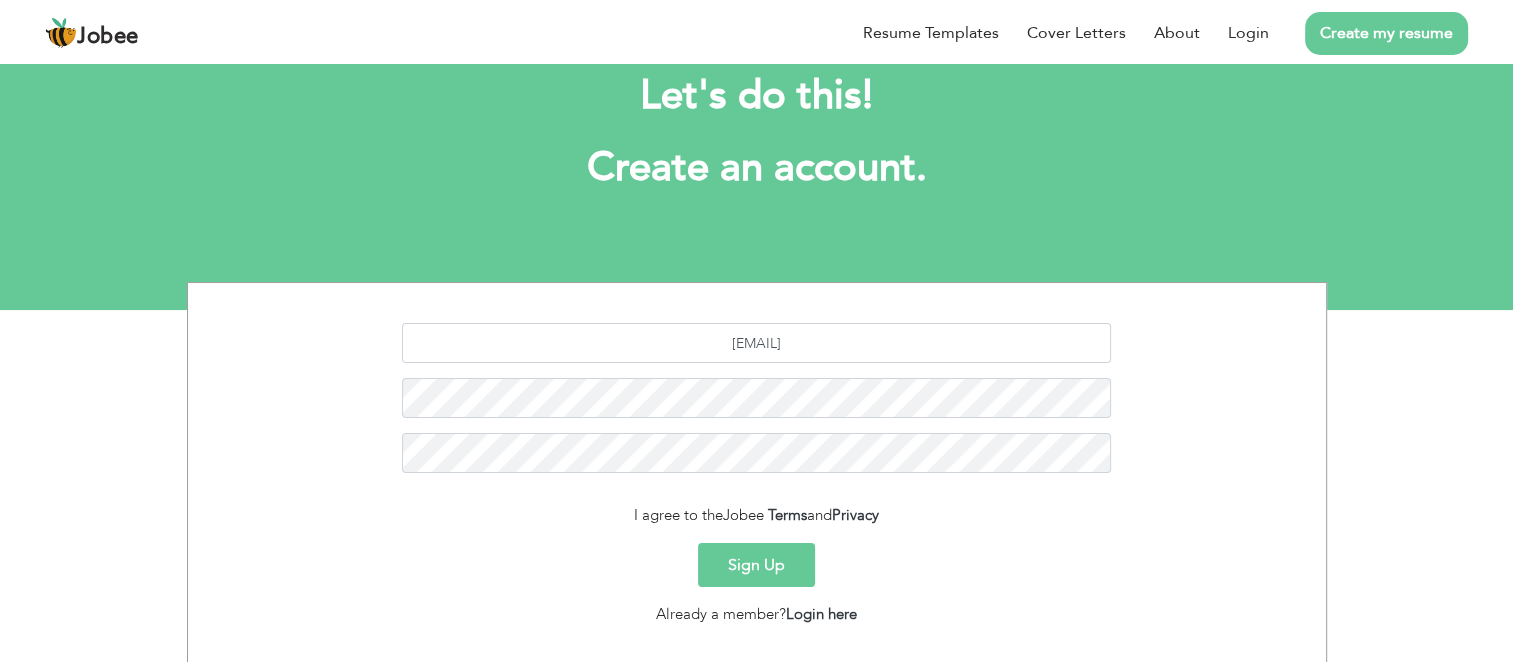 click on "Sign Up" at bounding box center [756, 565] 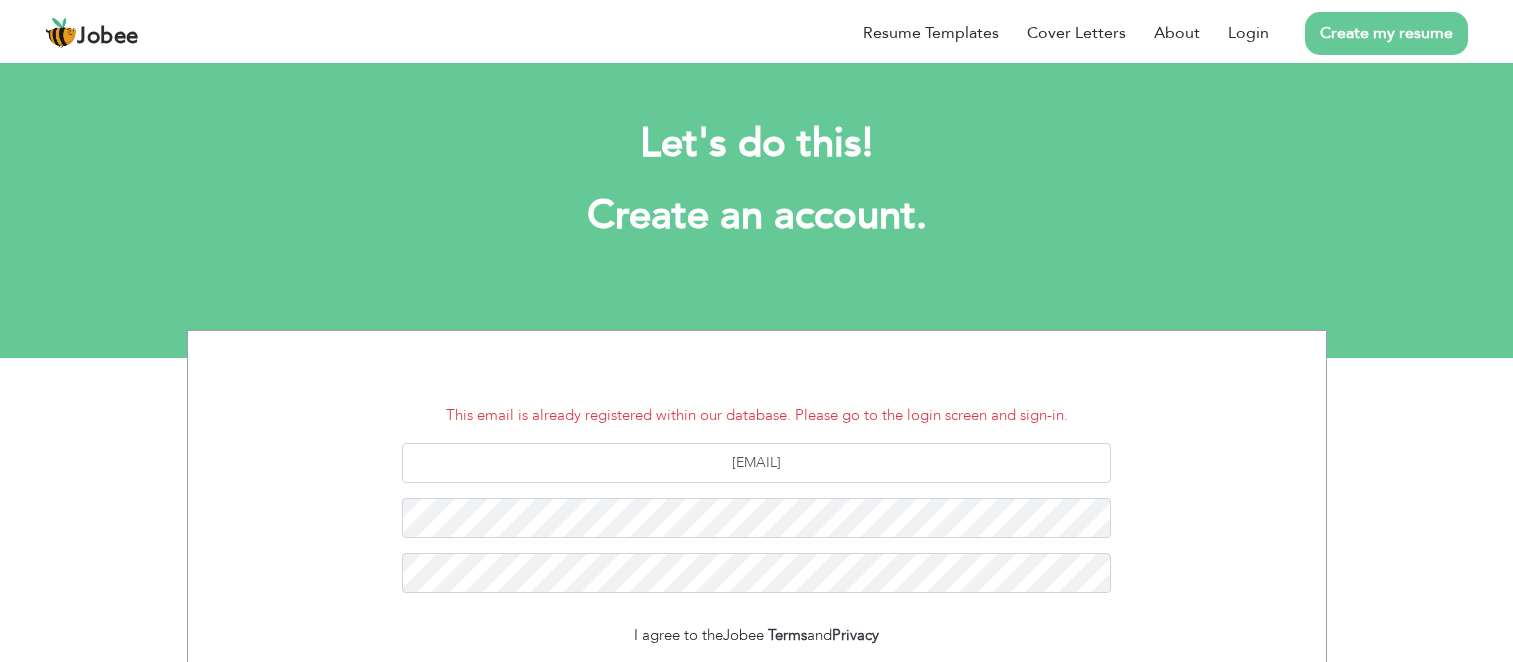 scroll, scrollTop: 0, scrollLeft: 0, axis: both 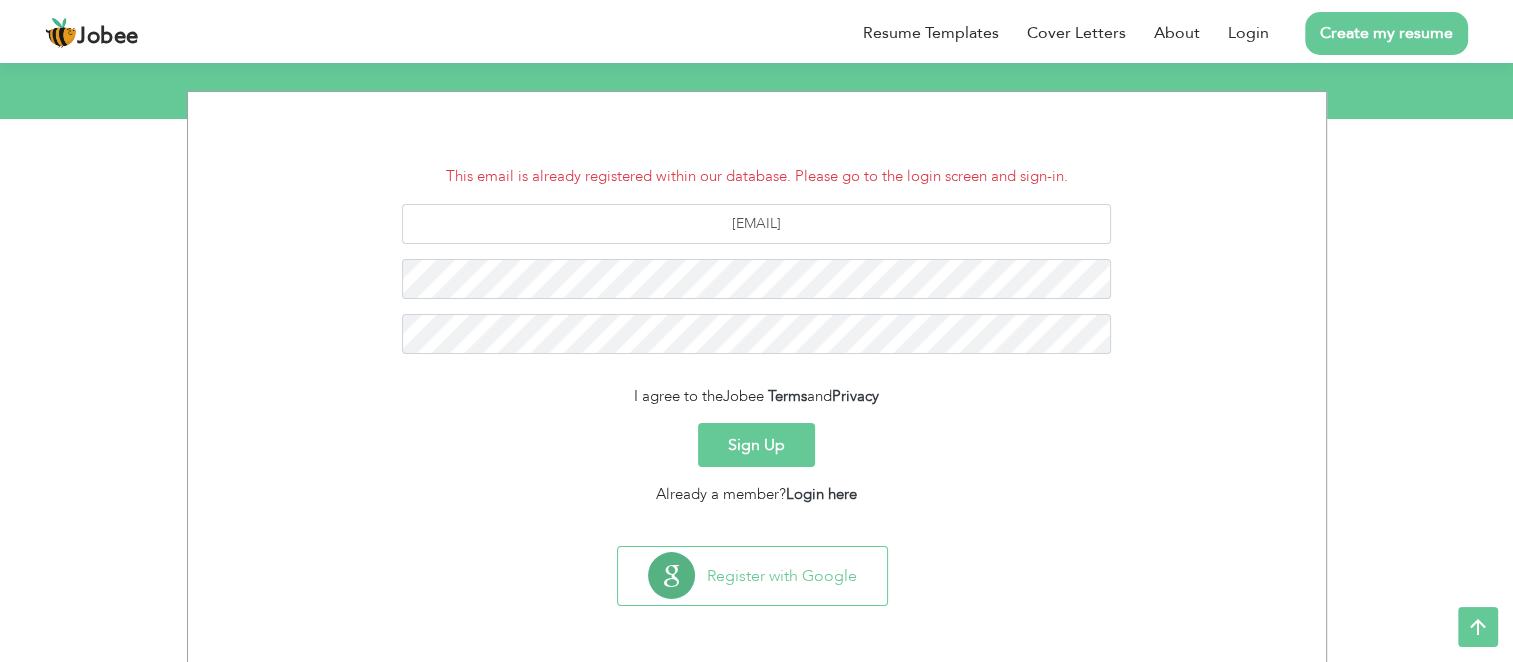 click at bounding box center (61, 33) 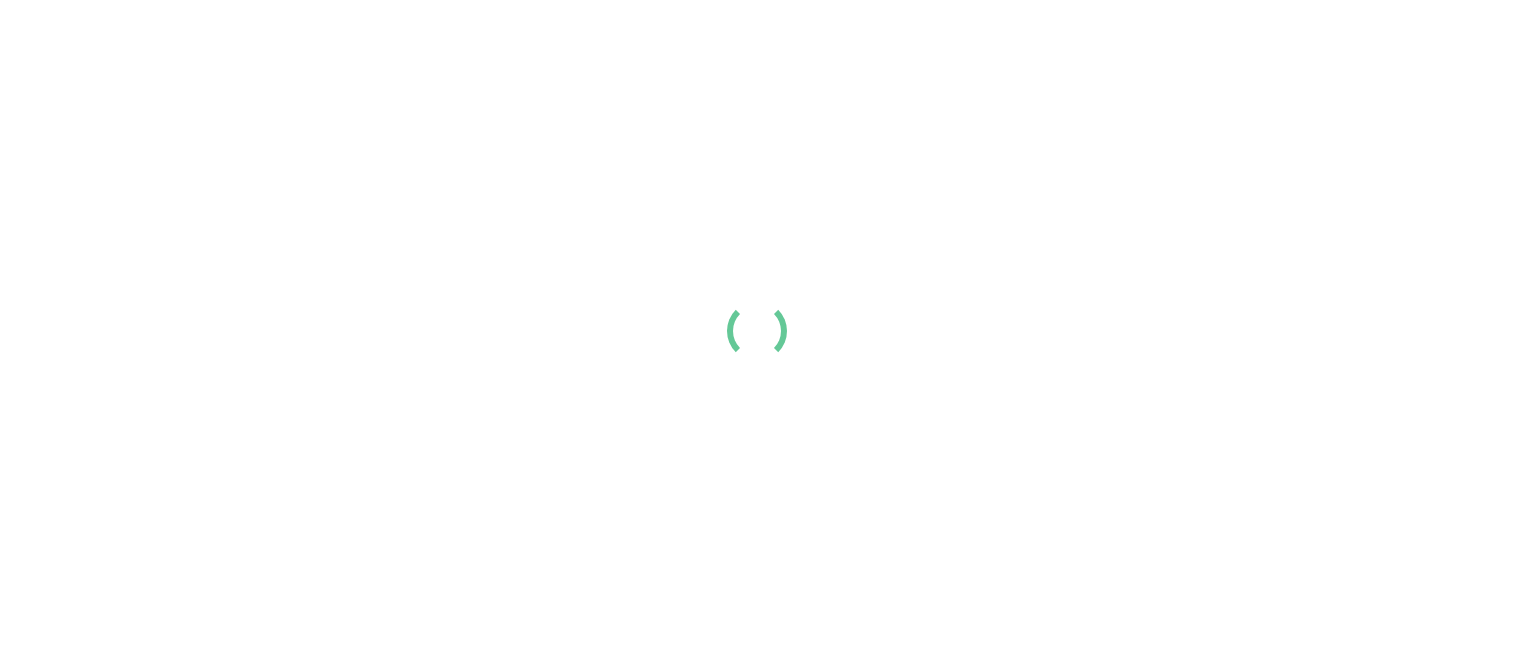scroll, scrollTop: 0, scrollLeft: 0, axis: both 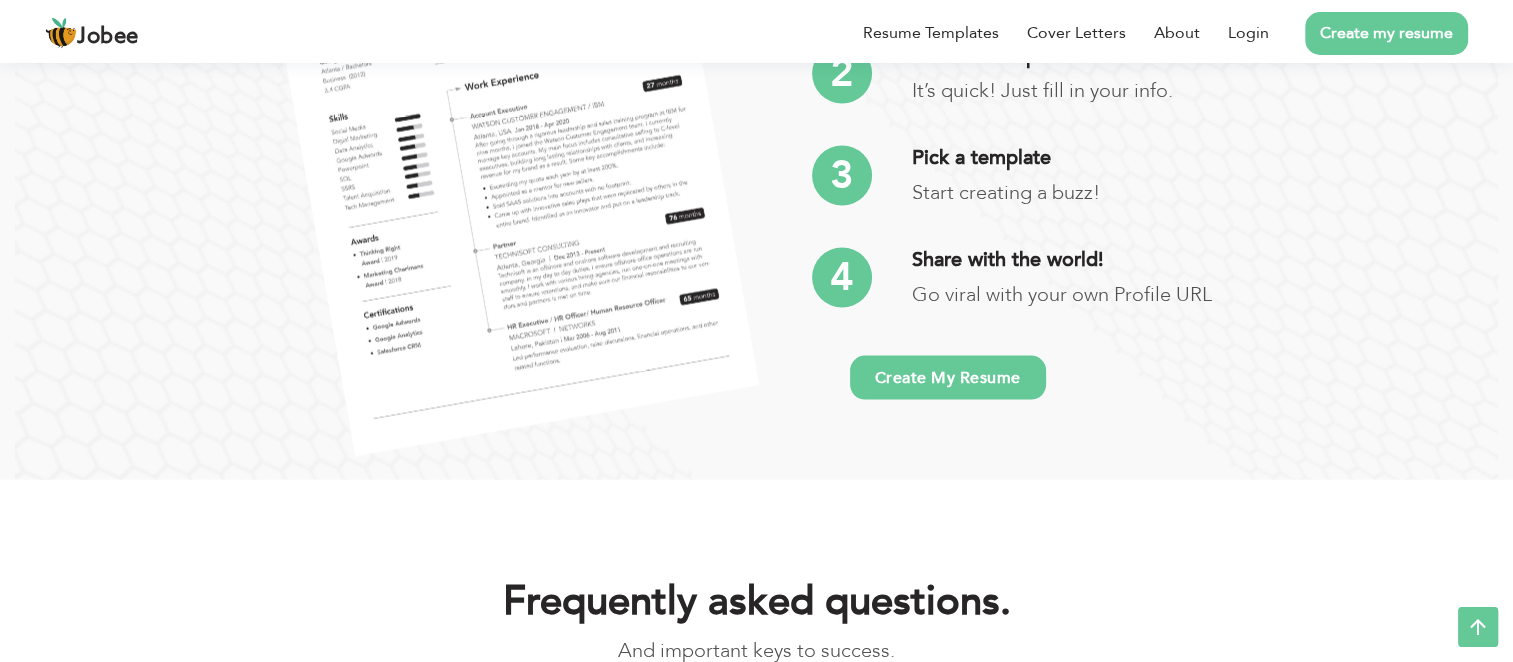 click at bounding box center (1478, 627) 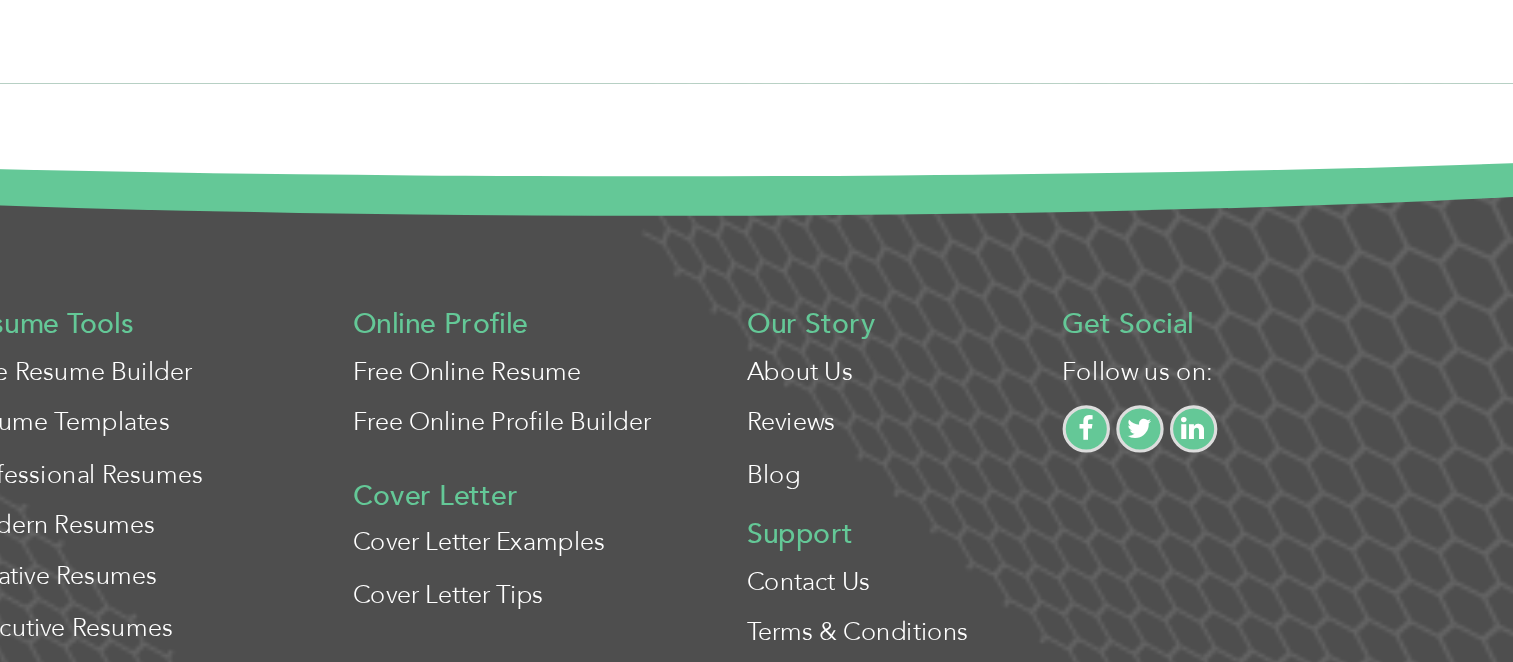 scroll, scrollTop: 5300, scrollLeft: 0, axis: vertical 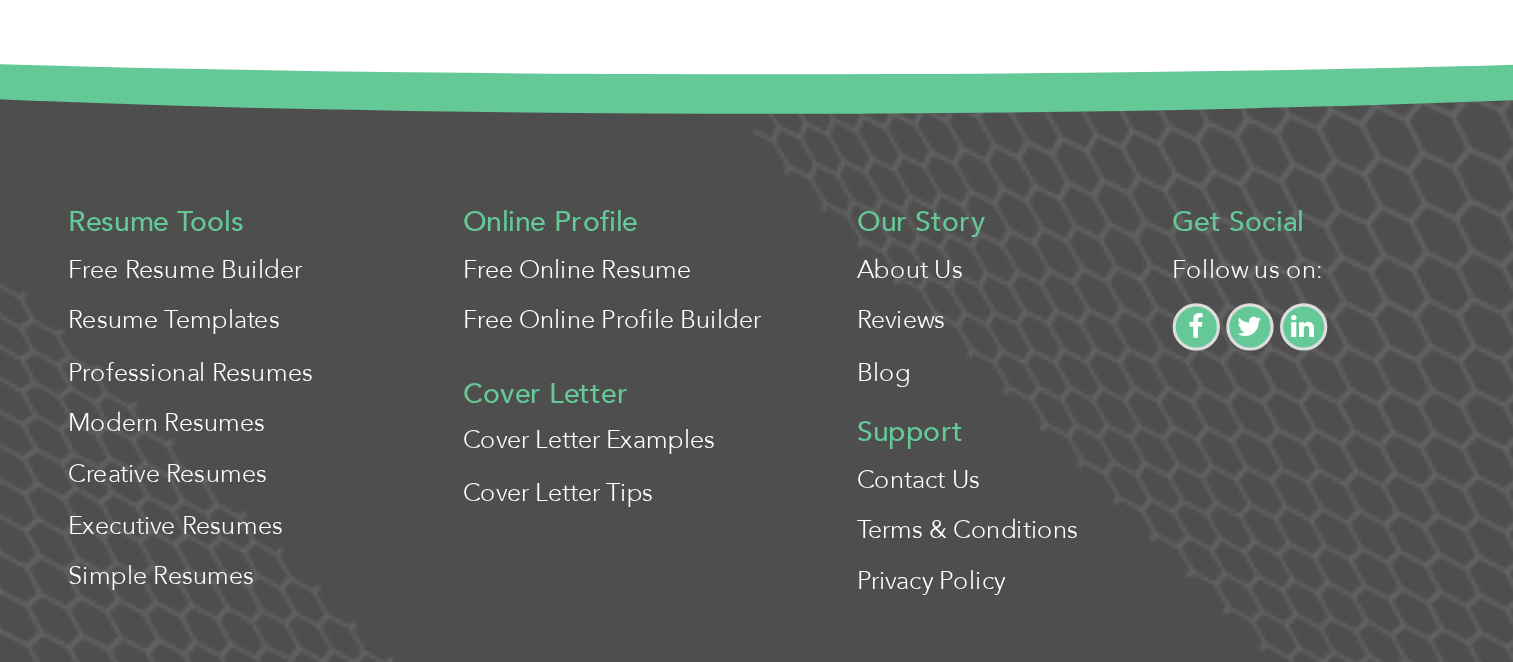 click on "Contact Us" at bounding box center [861, 546] 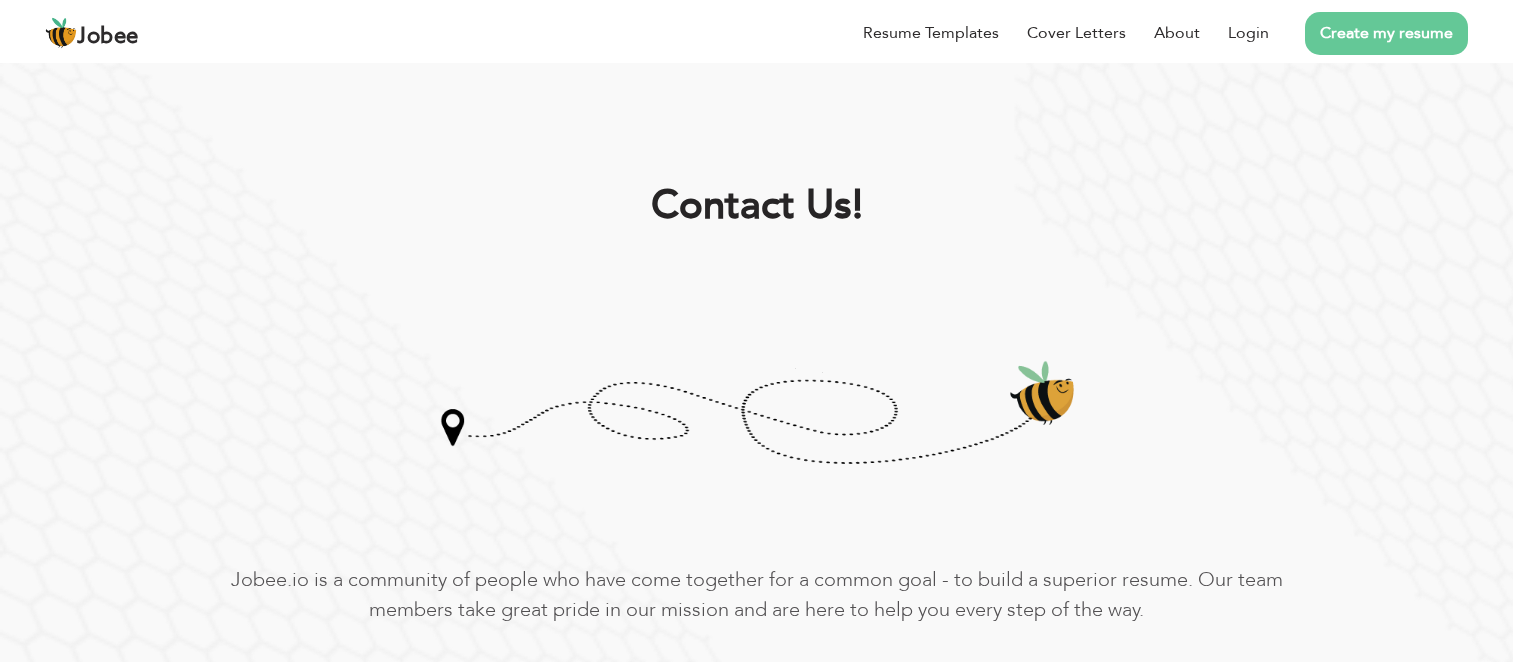 scroll, scrollTop: 0, scrollLeft: 0, axis: both 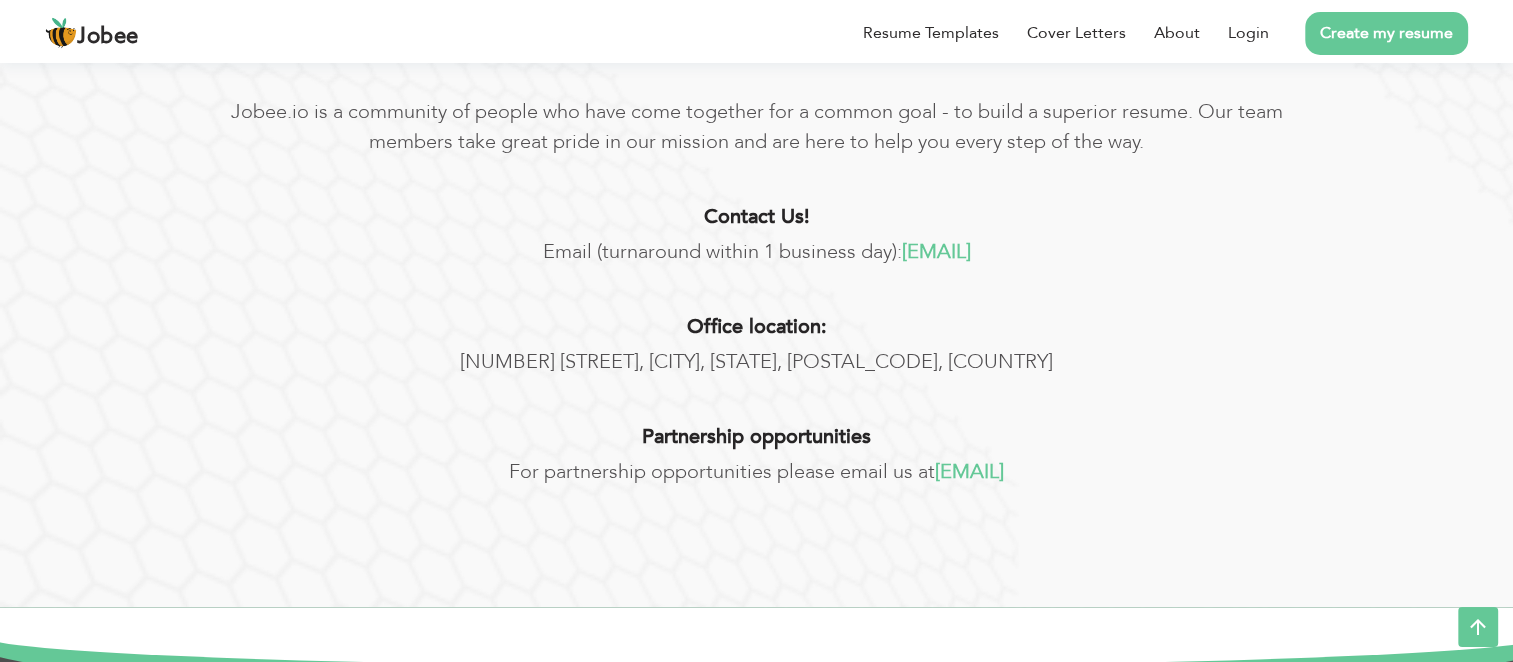 drag, startPoint x: 1029, startPoint y: 245, endPoint x: 860, endPoint y: 241, distance: 169.04733 